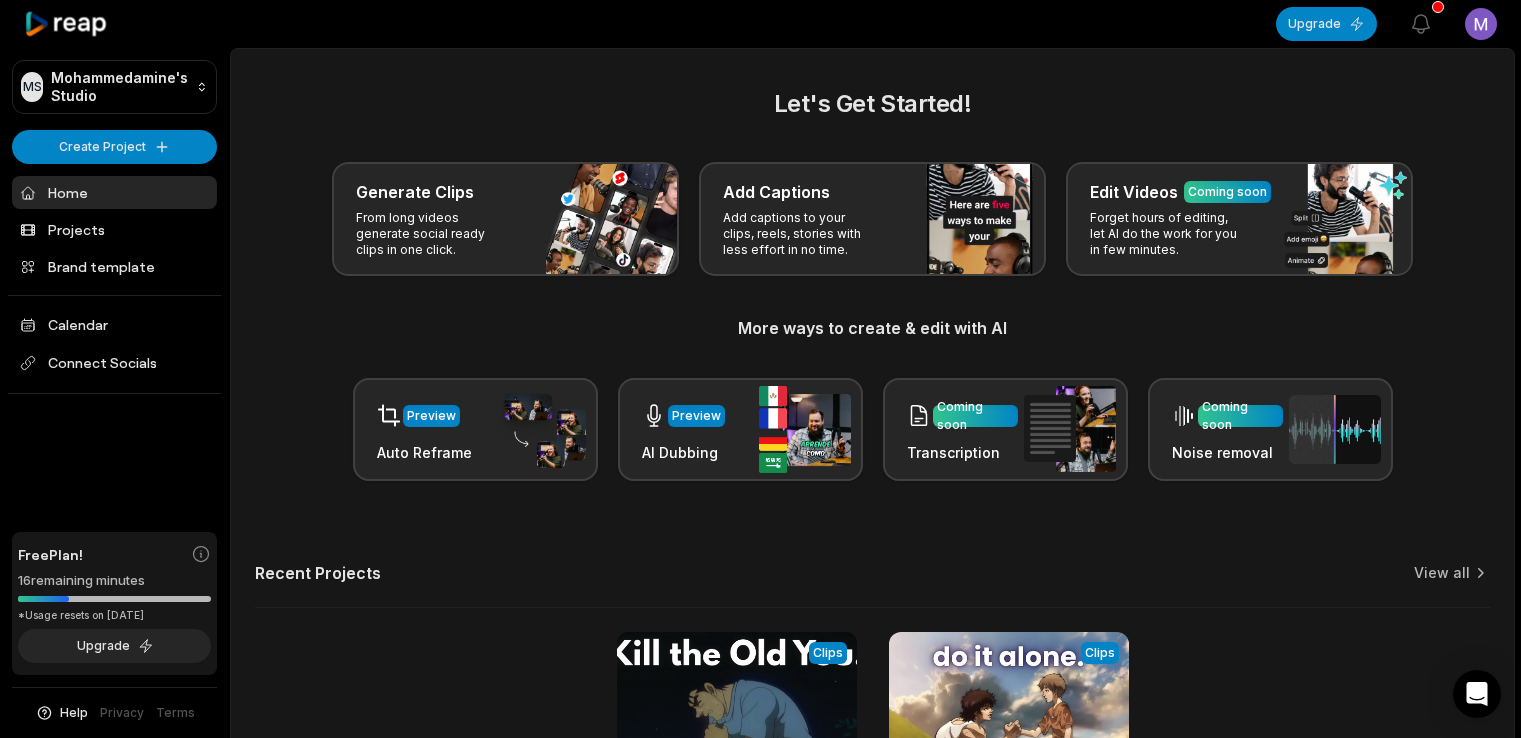 scroll, scrollTop: 0, scrollLeft: 0, axis: both 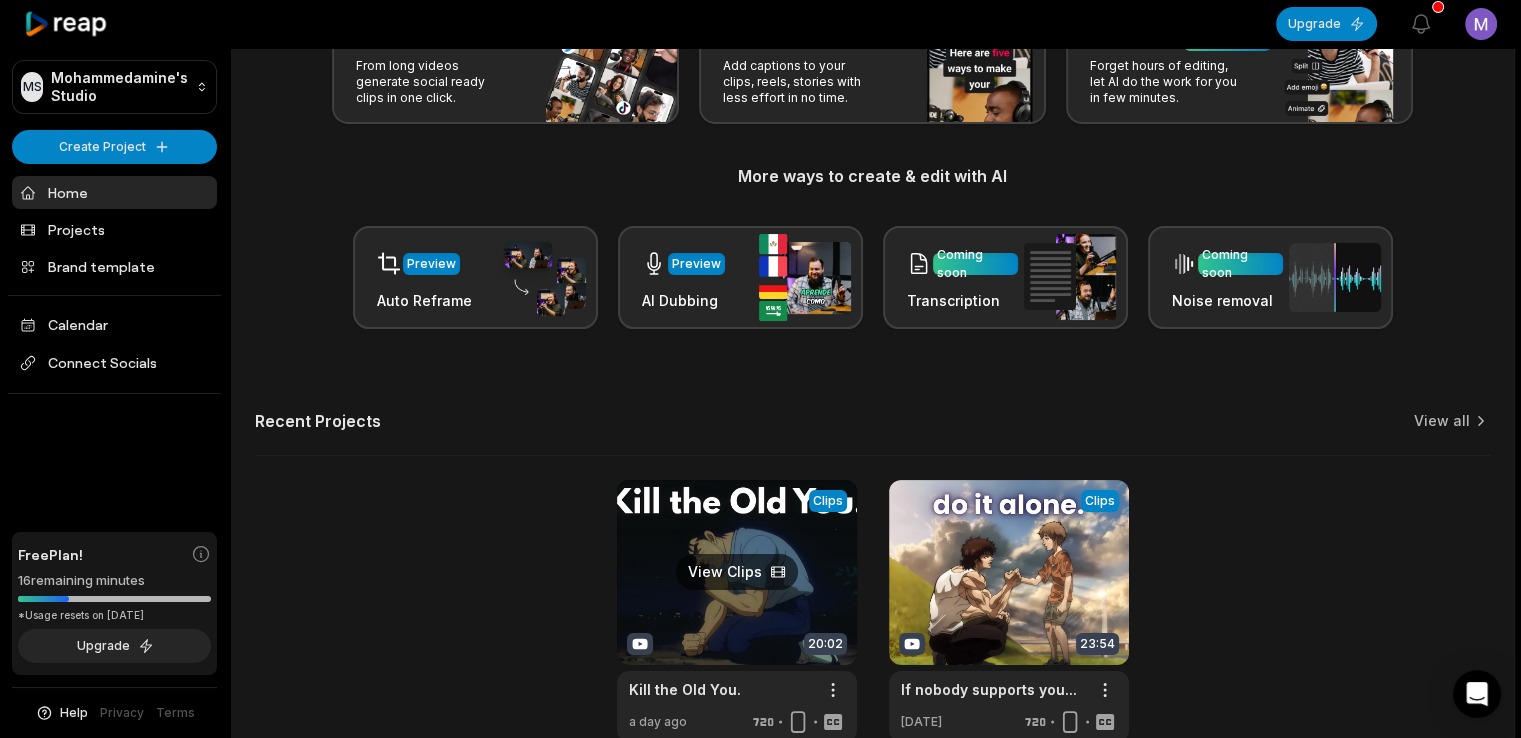click at bounding box center (737, 611) 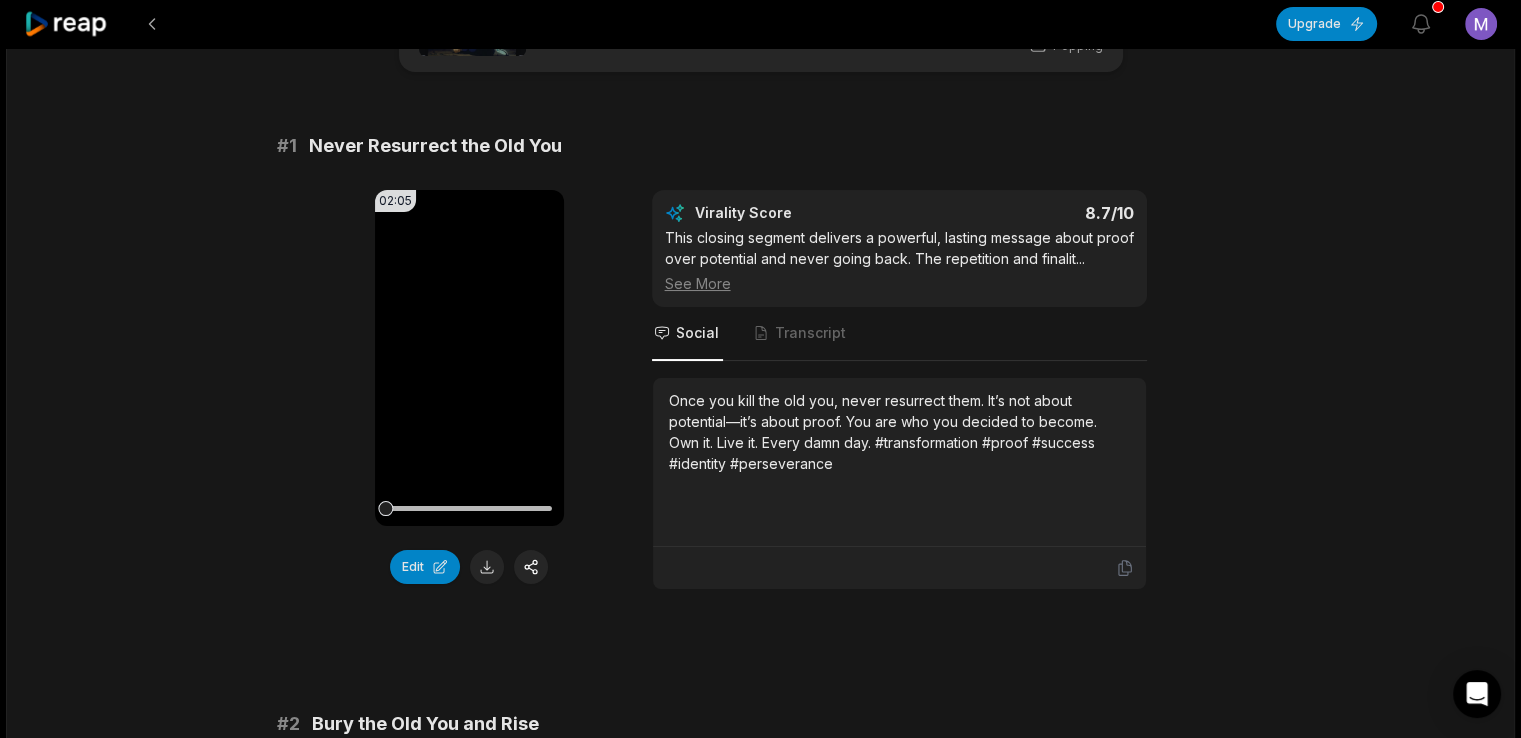 scroll, scrollTop: 112, scrollLeft: 0, axis: vertical 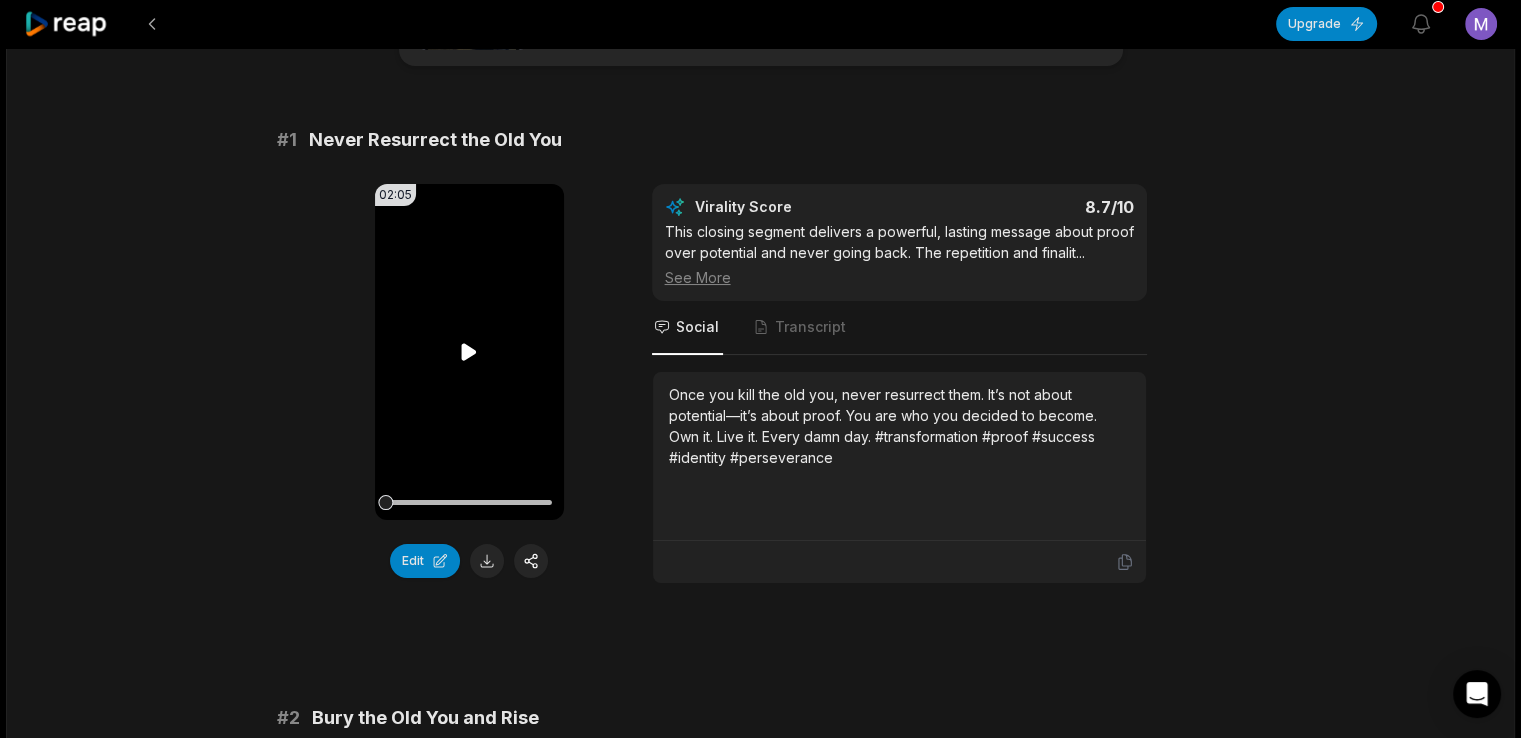 click 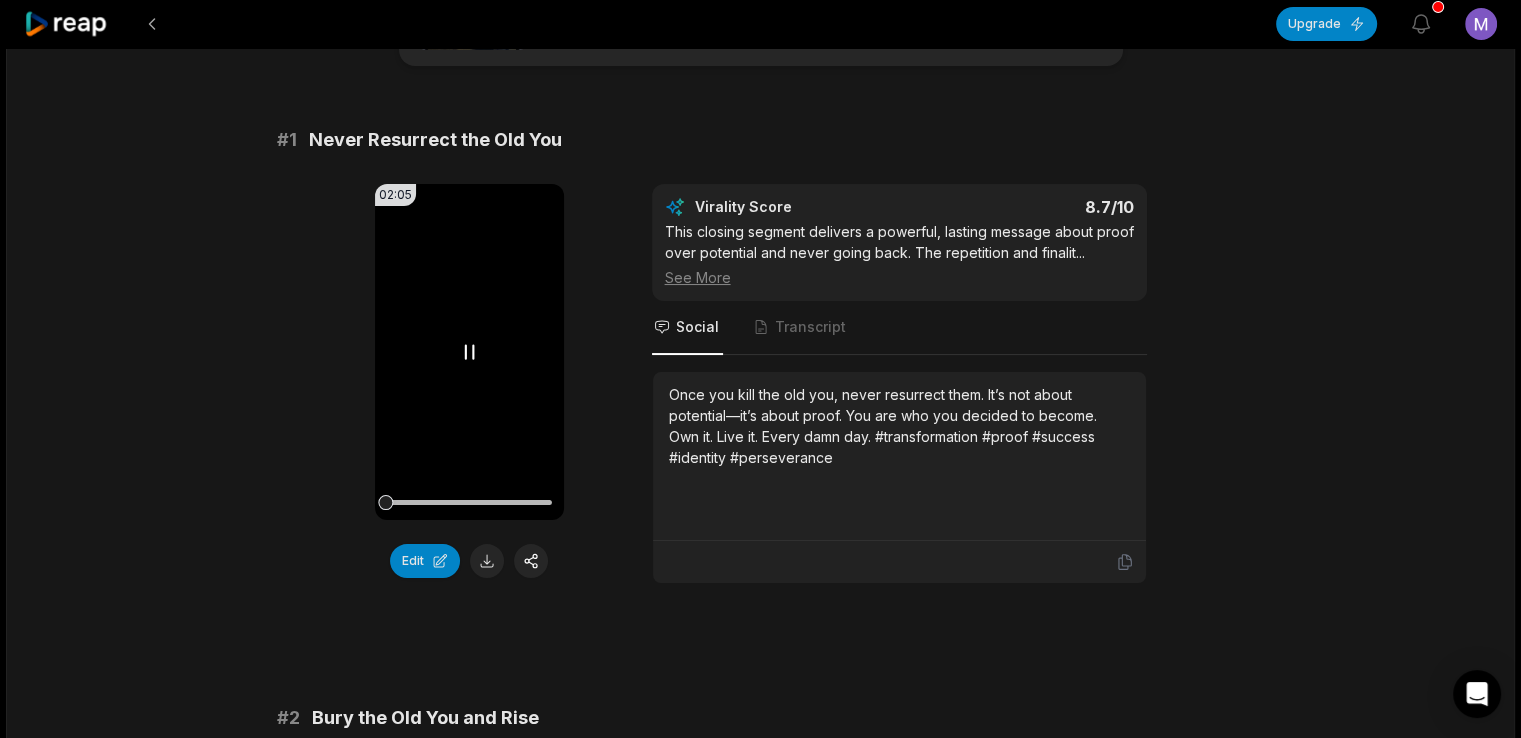 click 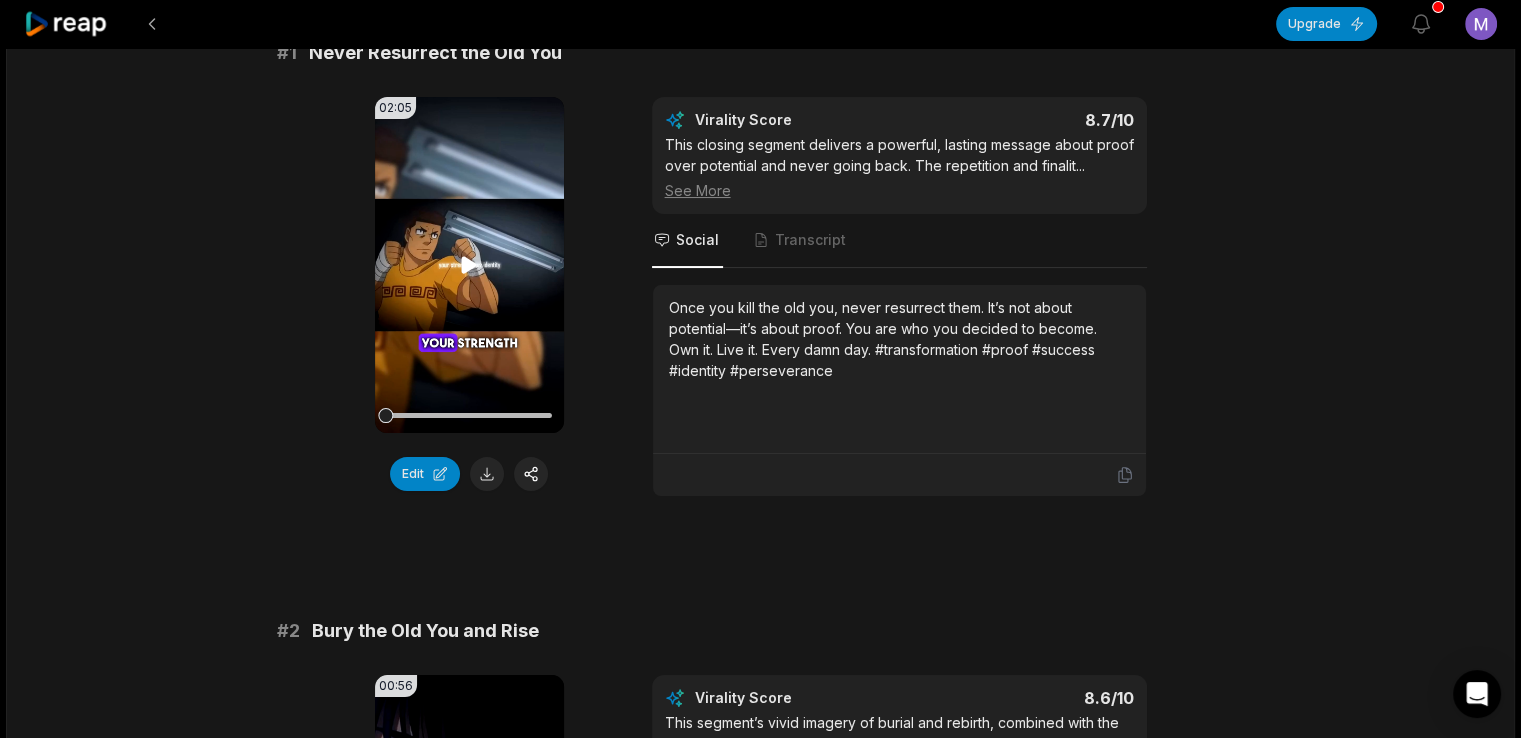 scroll, scrollTop: 164, scrollLeft: 0, axis: vertical 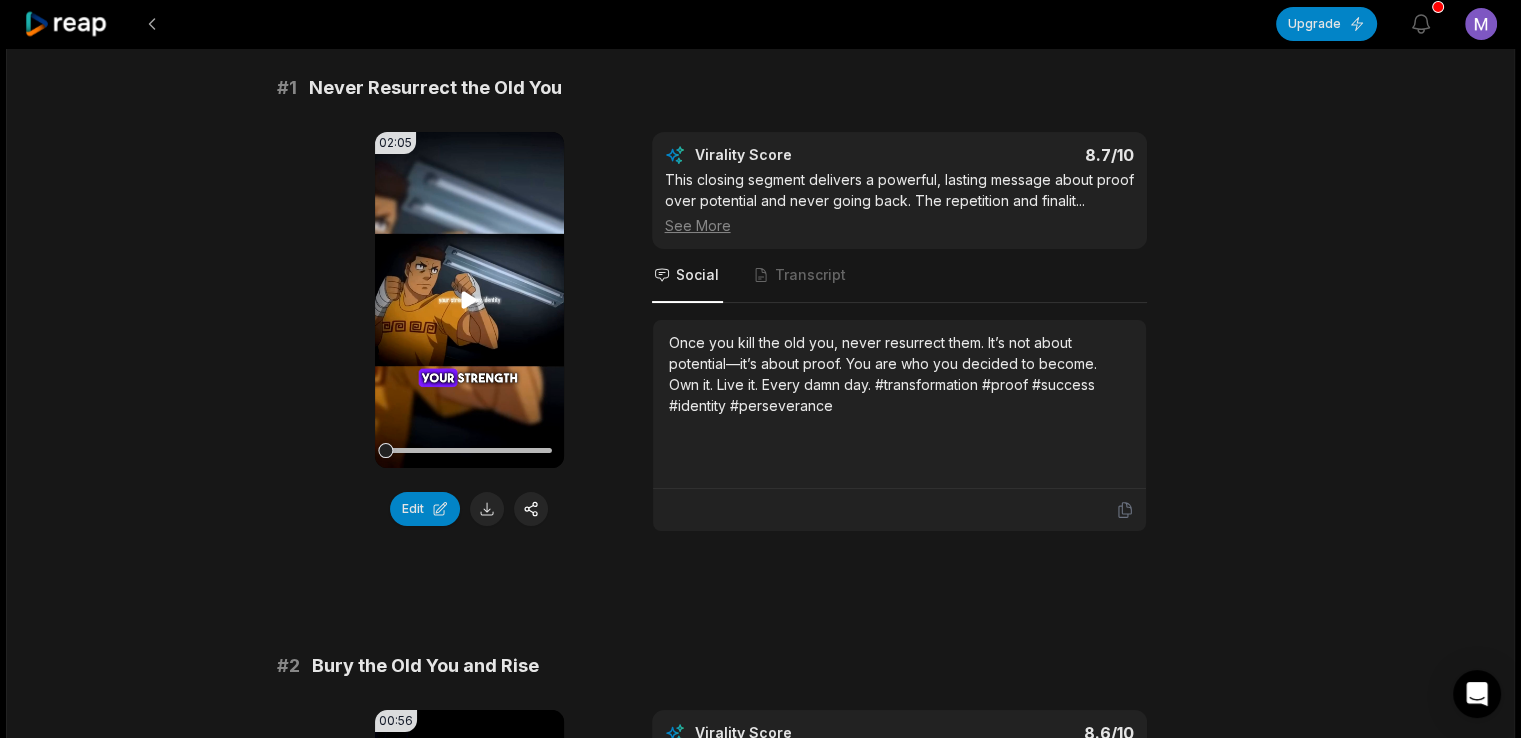 click 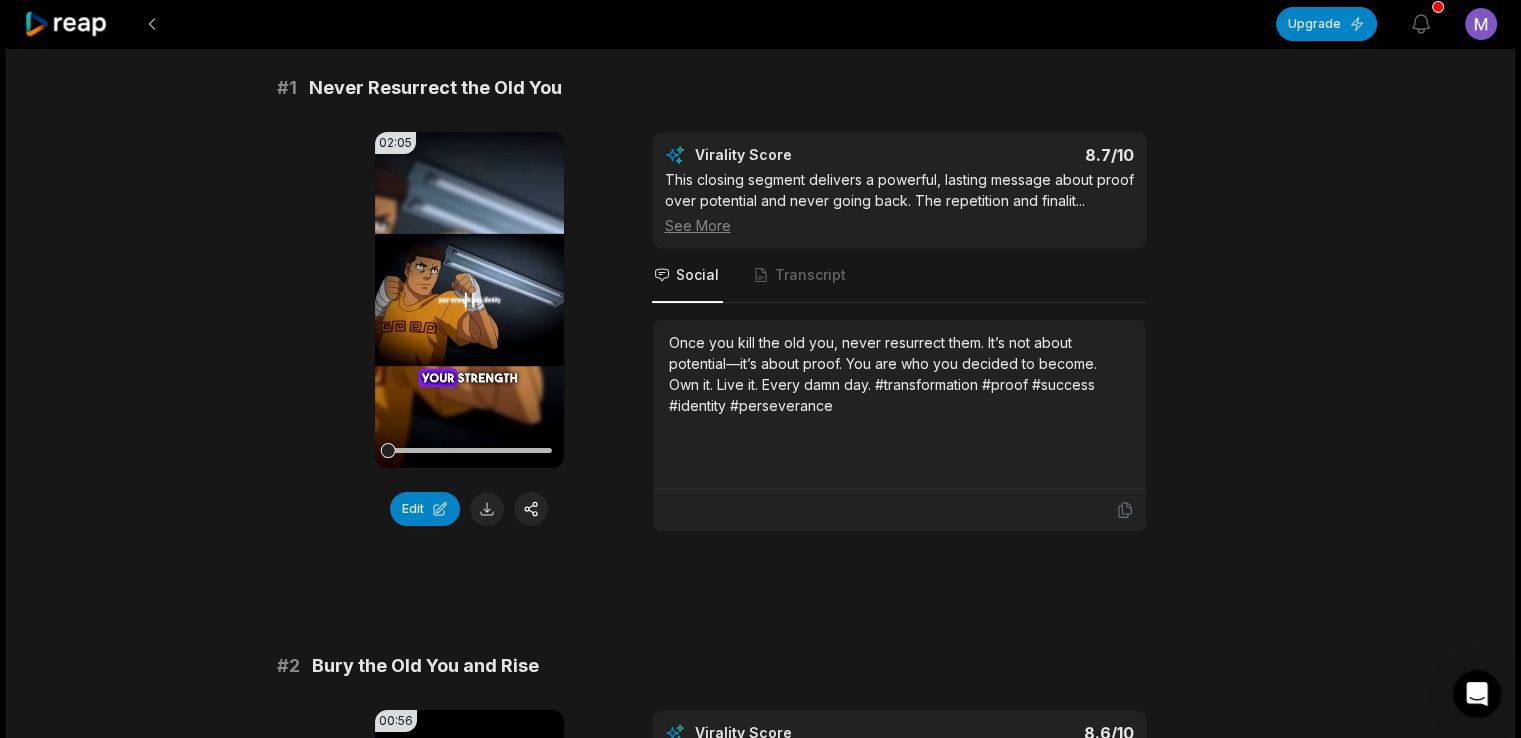 click on "Your browser does not support mp4 format." at bounding box center [469, 300] 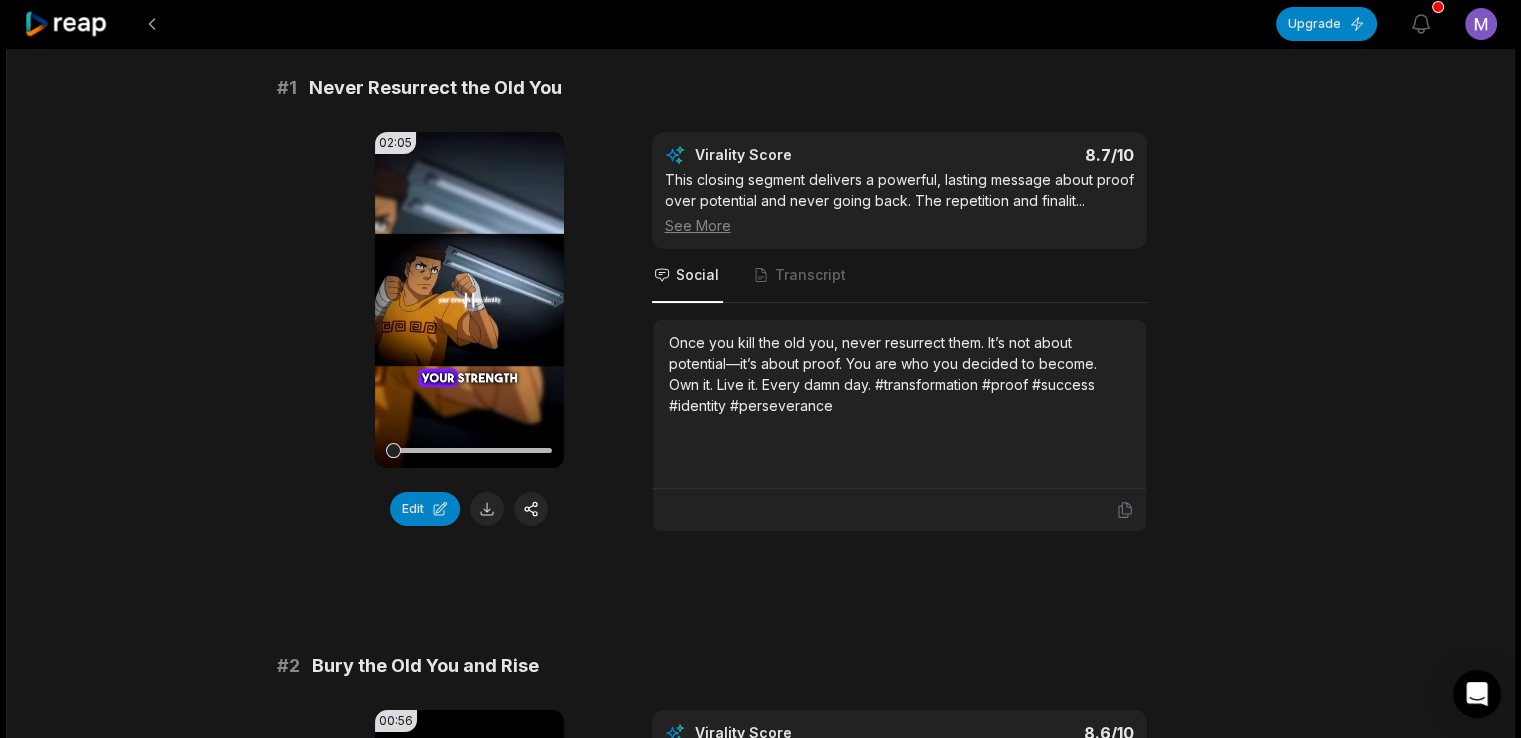 click on "Your browser does not support mp4 format." at bounding box center [469, 300] 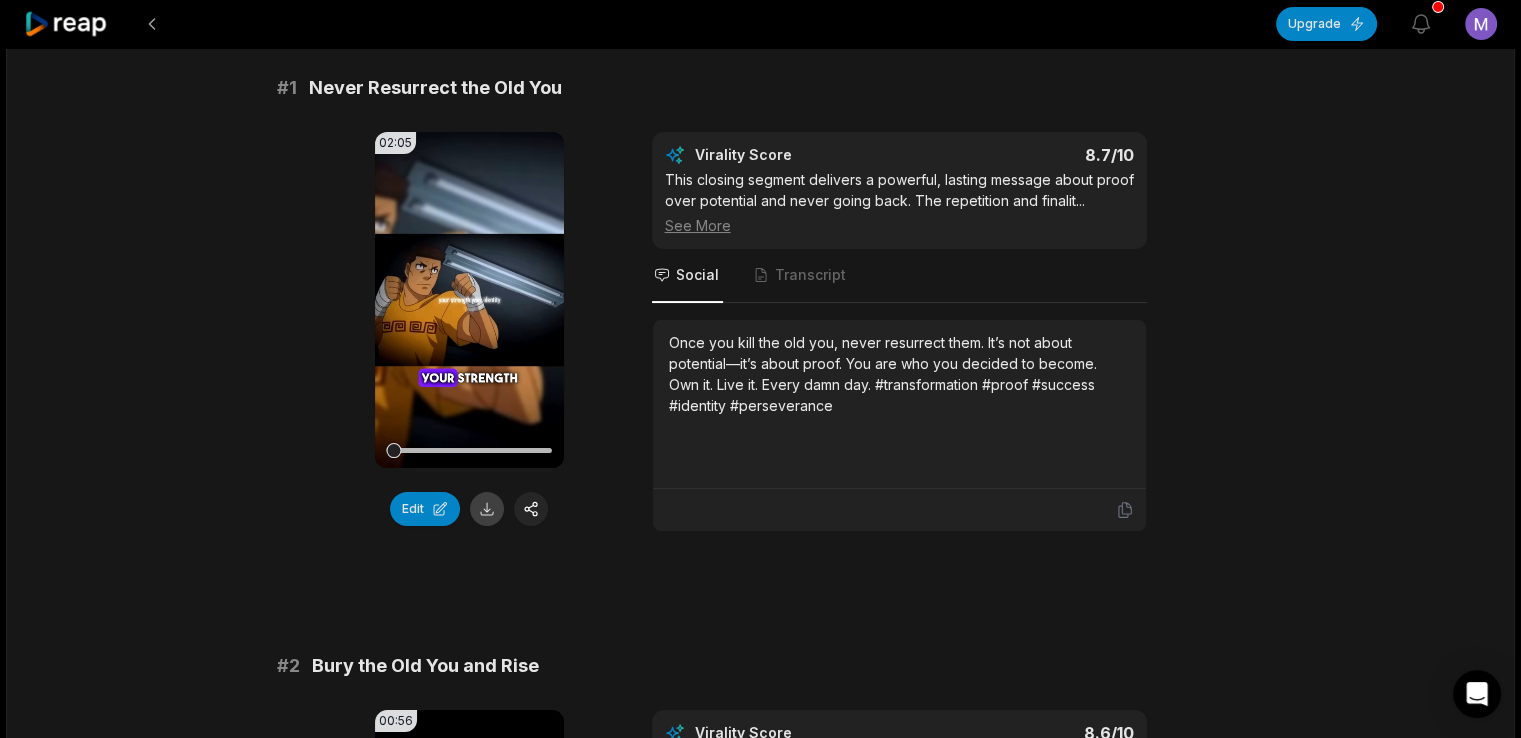 click at bounding box center [487, 509] 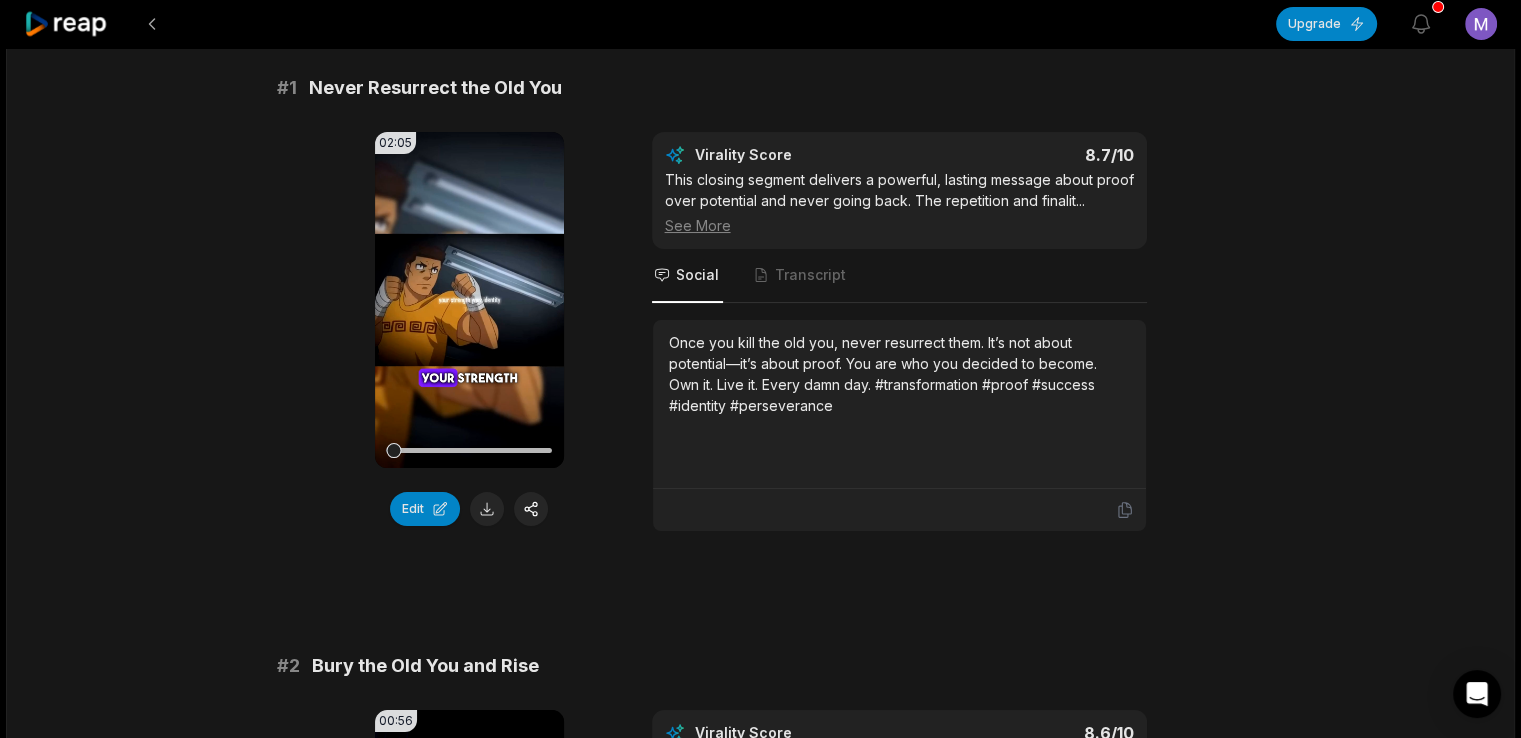 drag, startPoint x: 1324, startPoint y: 0, endPoint x: 1260, endPoint y: 525, distance: 528.8866 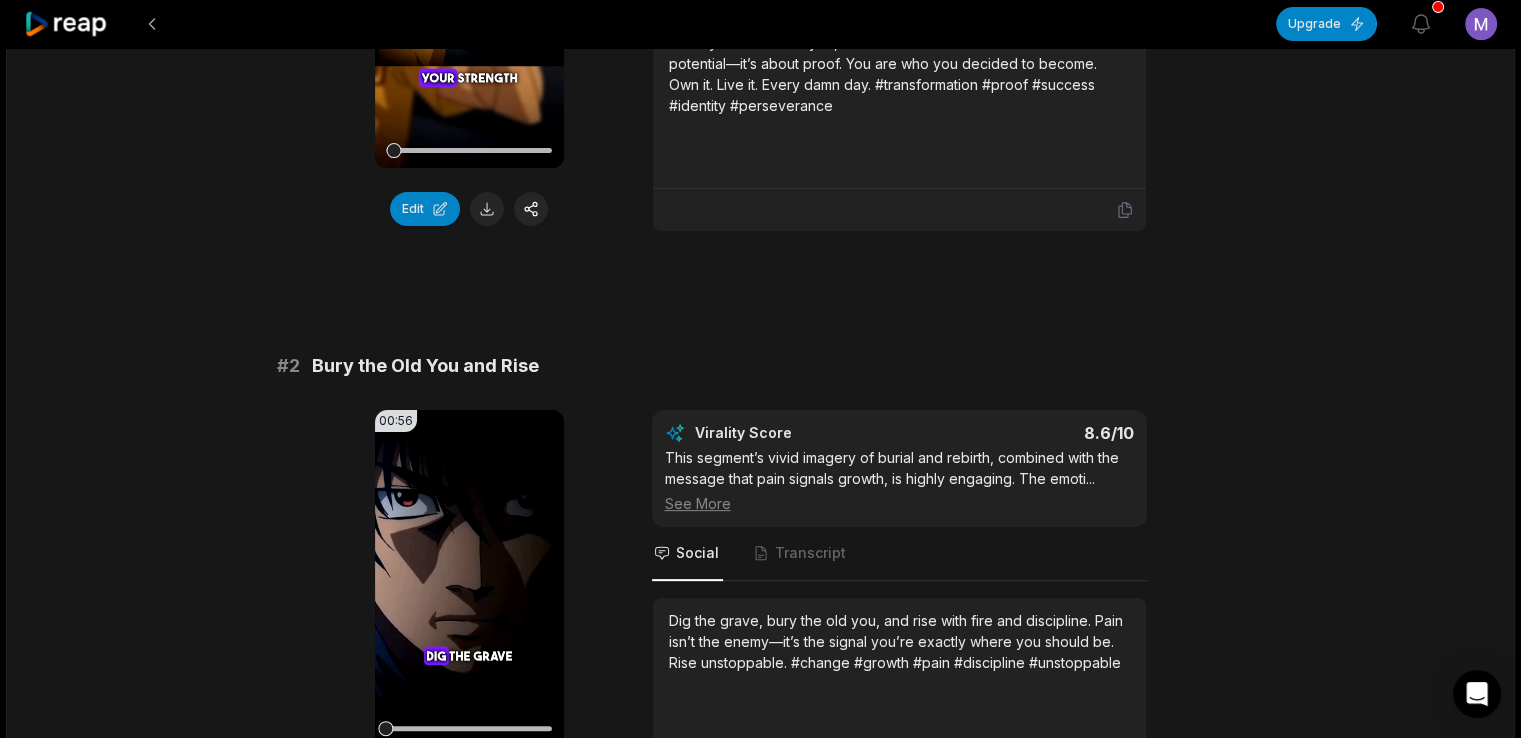 scroll, scrollTop: 456, scrollLeft: 0, axis: vertical 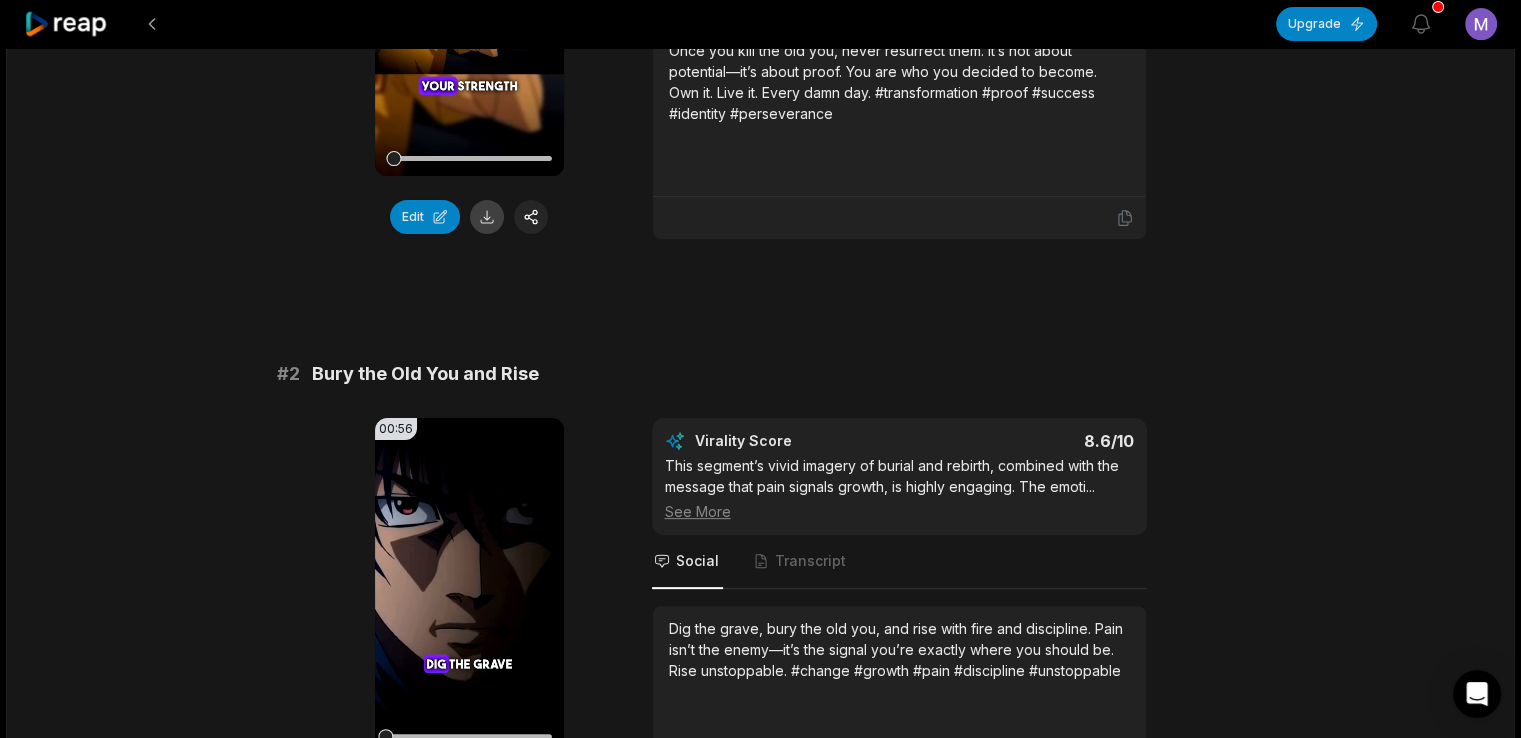 click at bounding box center [487, 217] 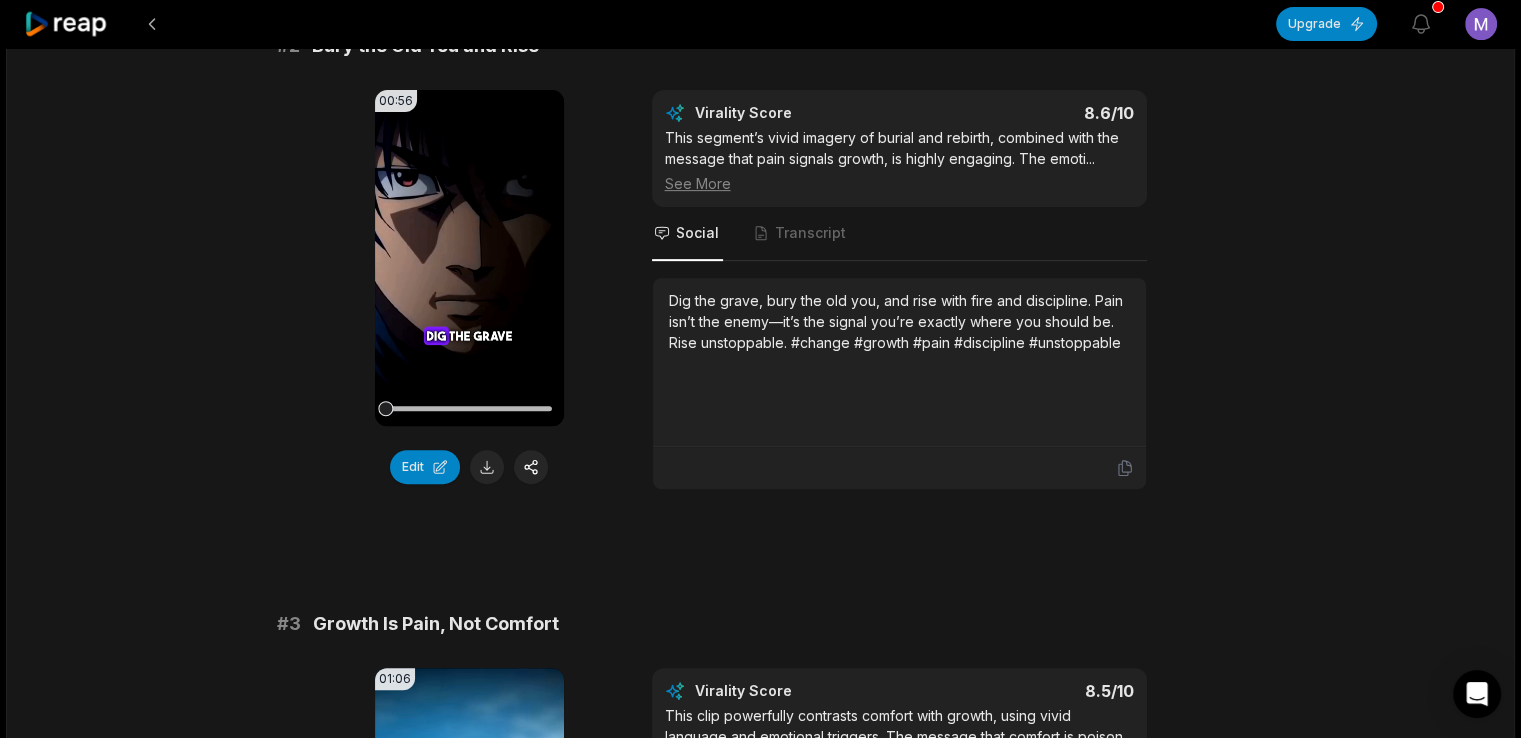 scroll, scrollTop: 730, scrollLeft: 0, axis: vertical 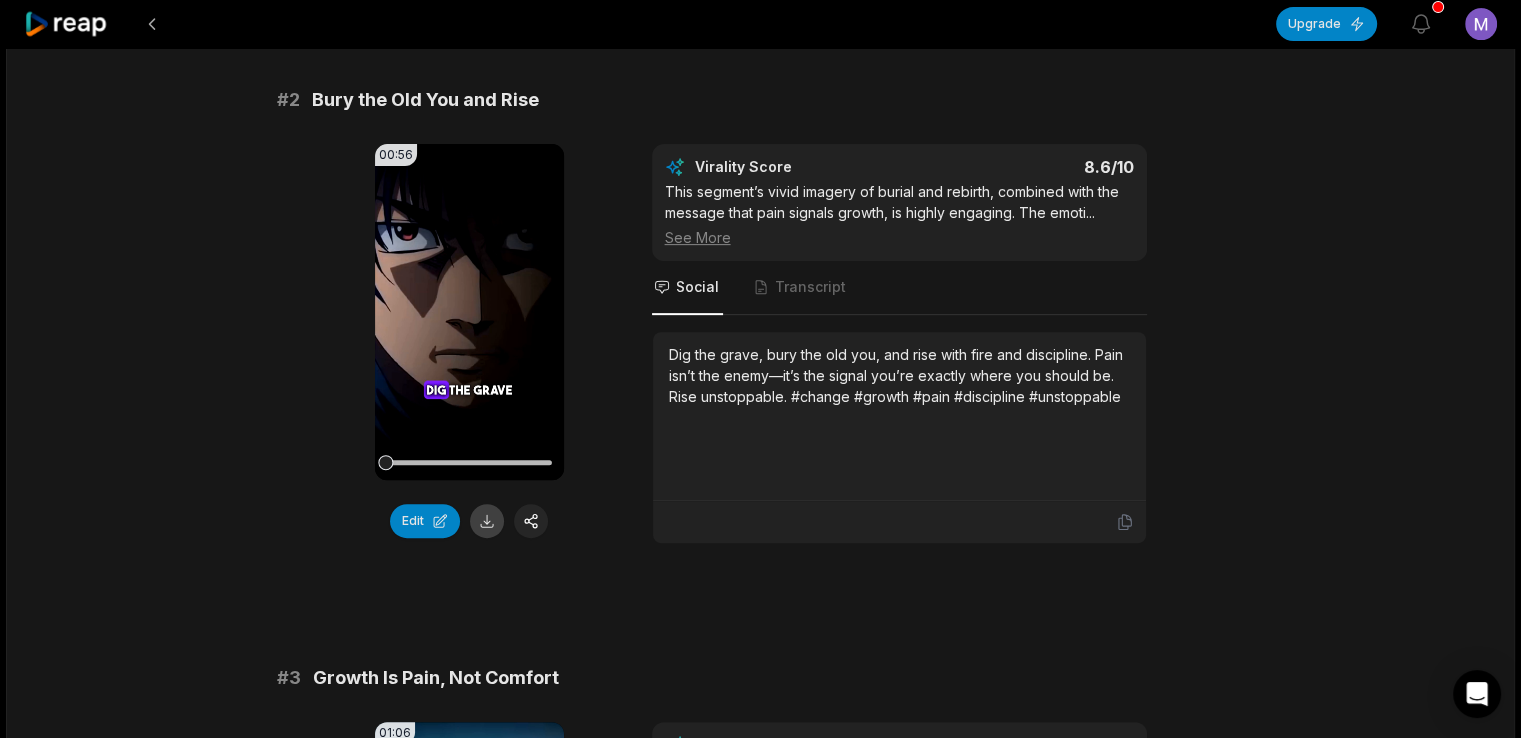 click at bounding box center [487, 521] 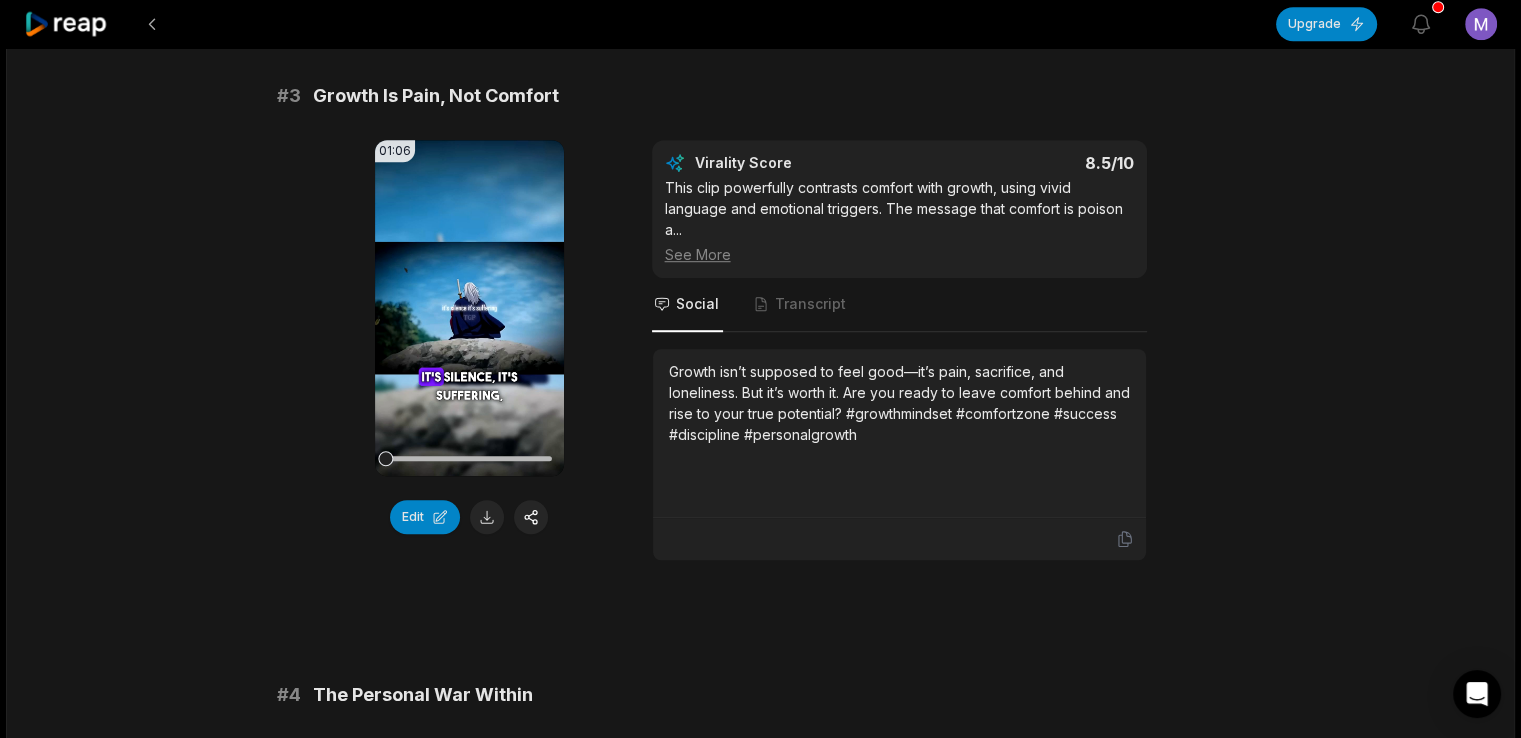 scroll, scrollTop: 1334, scrollLeft: 0, axis: vertical 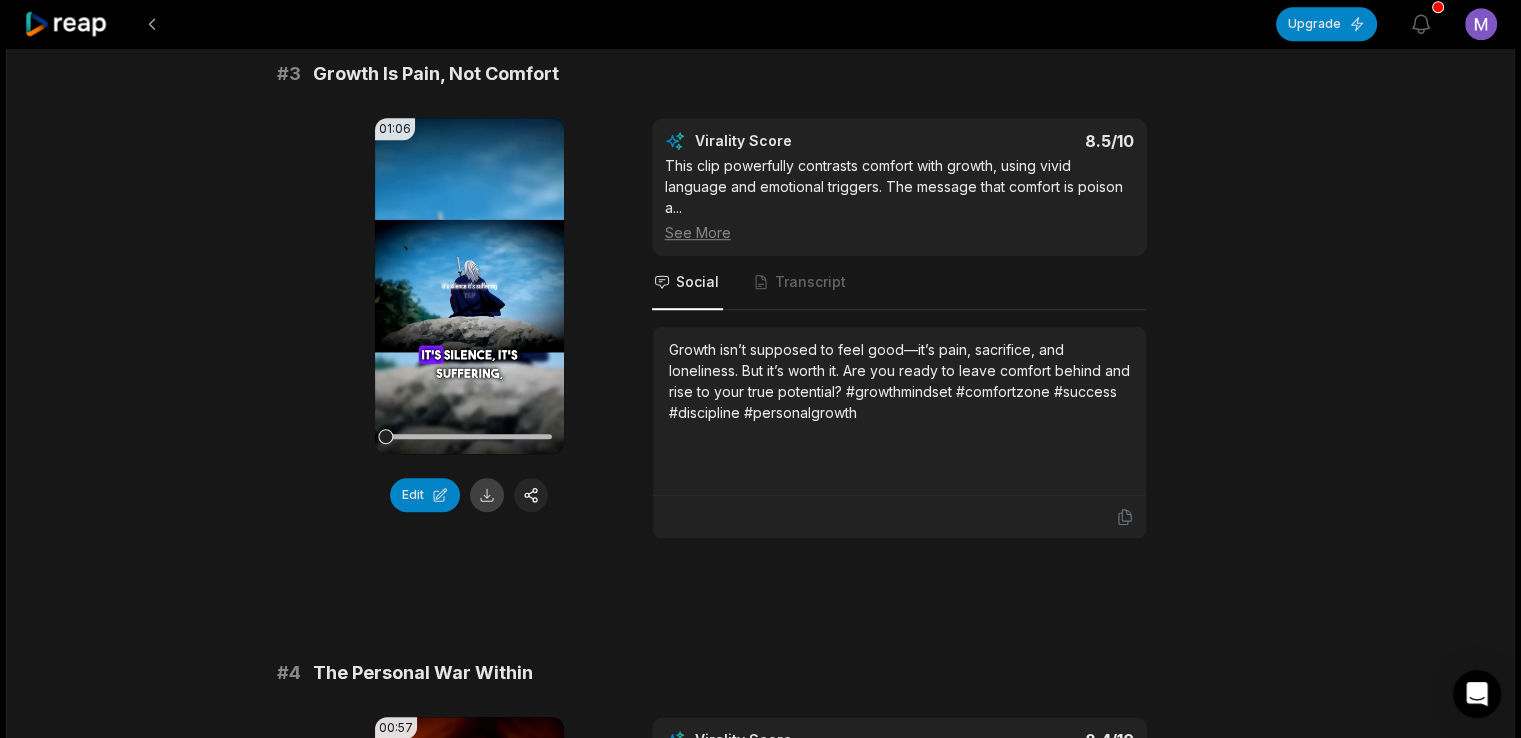 click at bounding box center (487, 495) 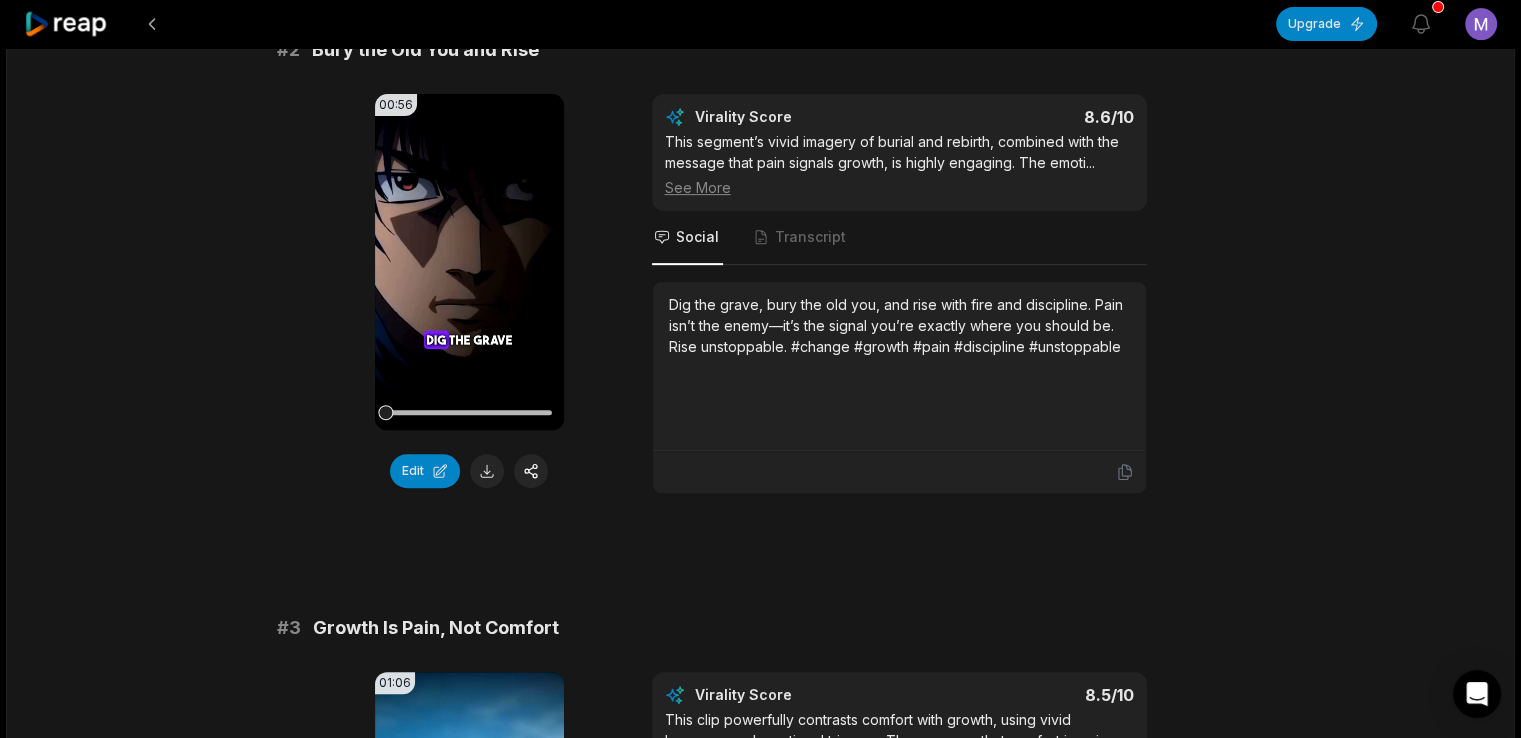 scroll, scrollTop: 784, scrollLeft: 0, axis: vertical 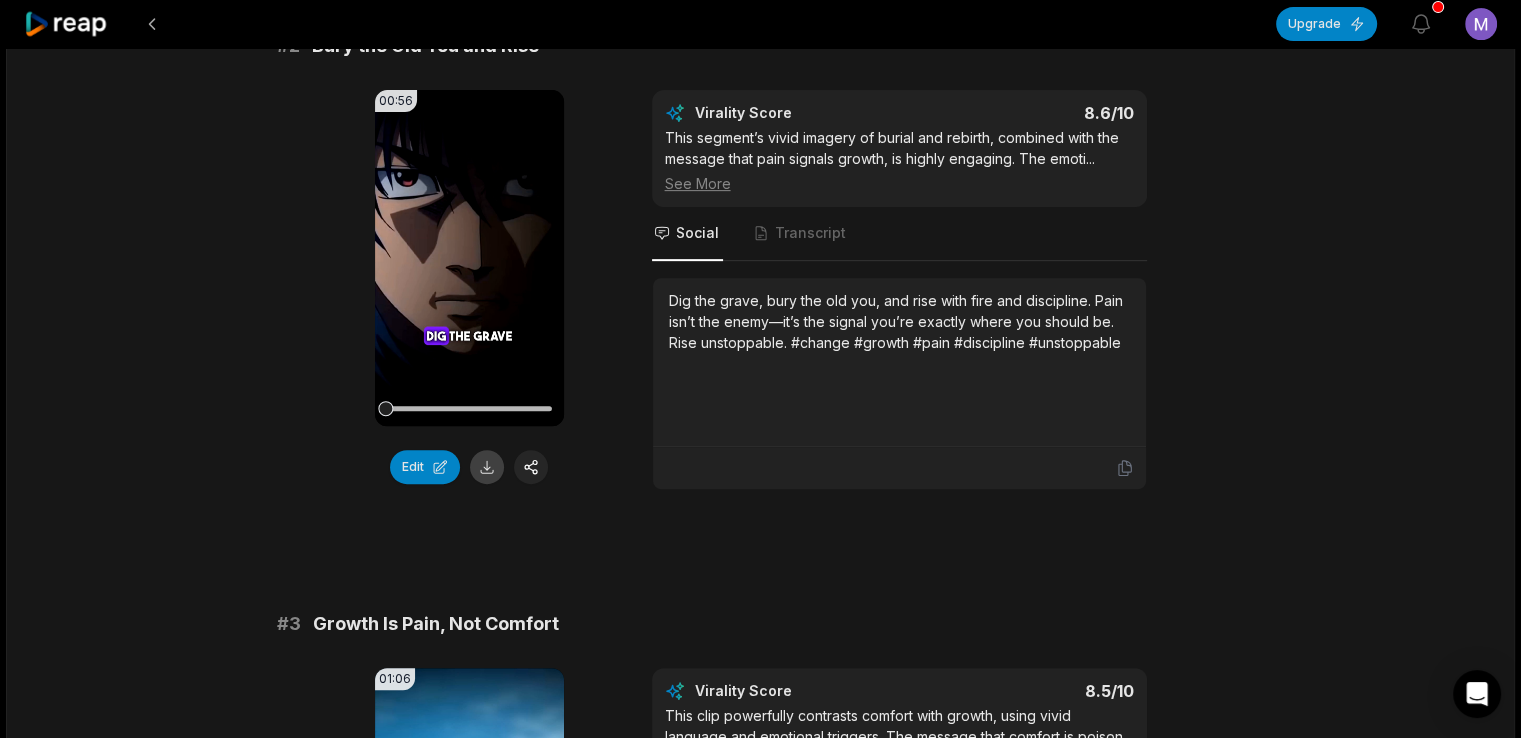 click at bounding box center [487, 467] 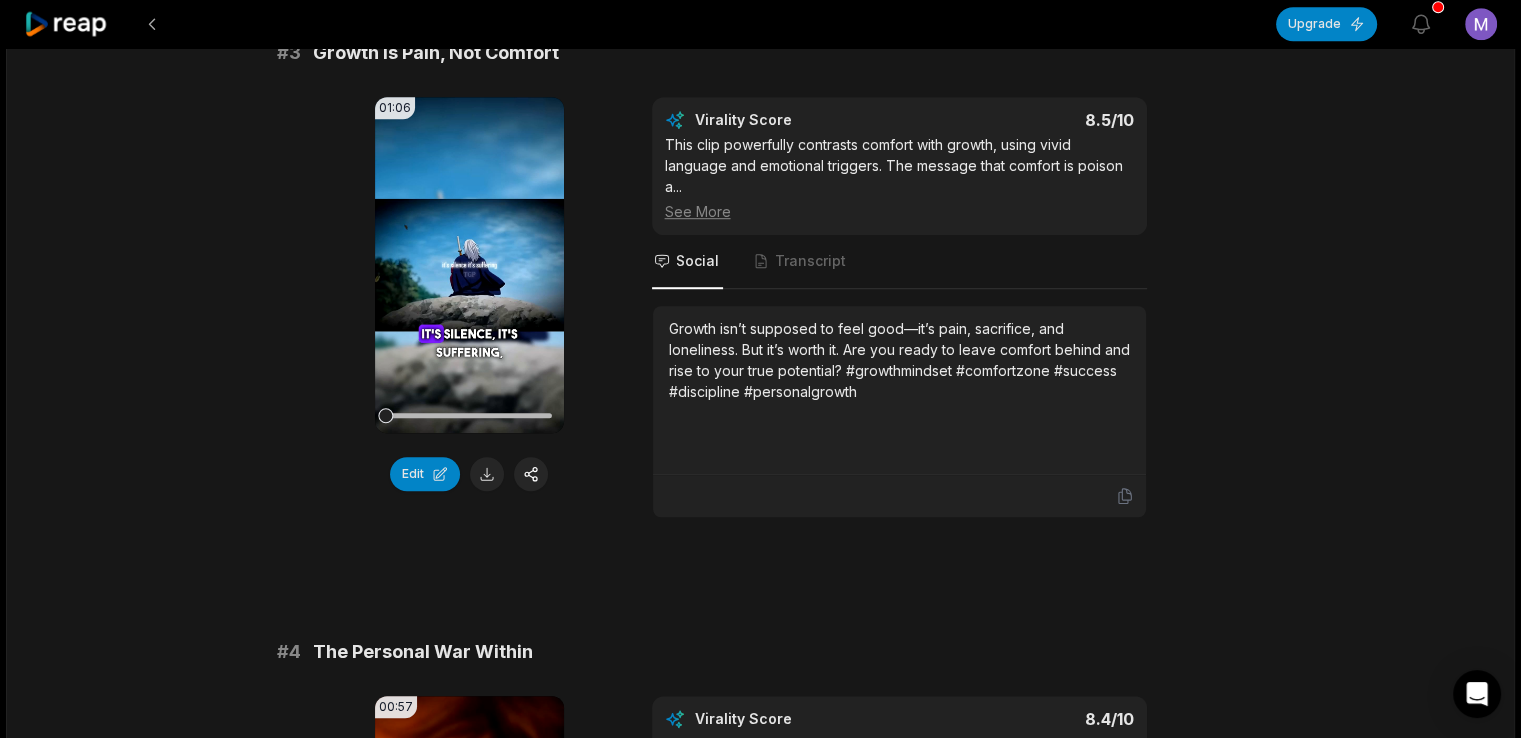 scroll, scrollTop: 1356, scrollLeft: 0, axis: vertical 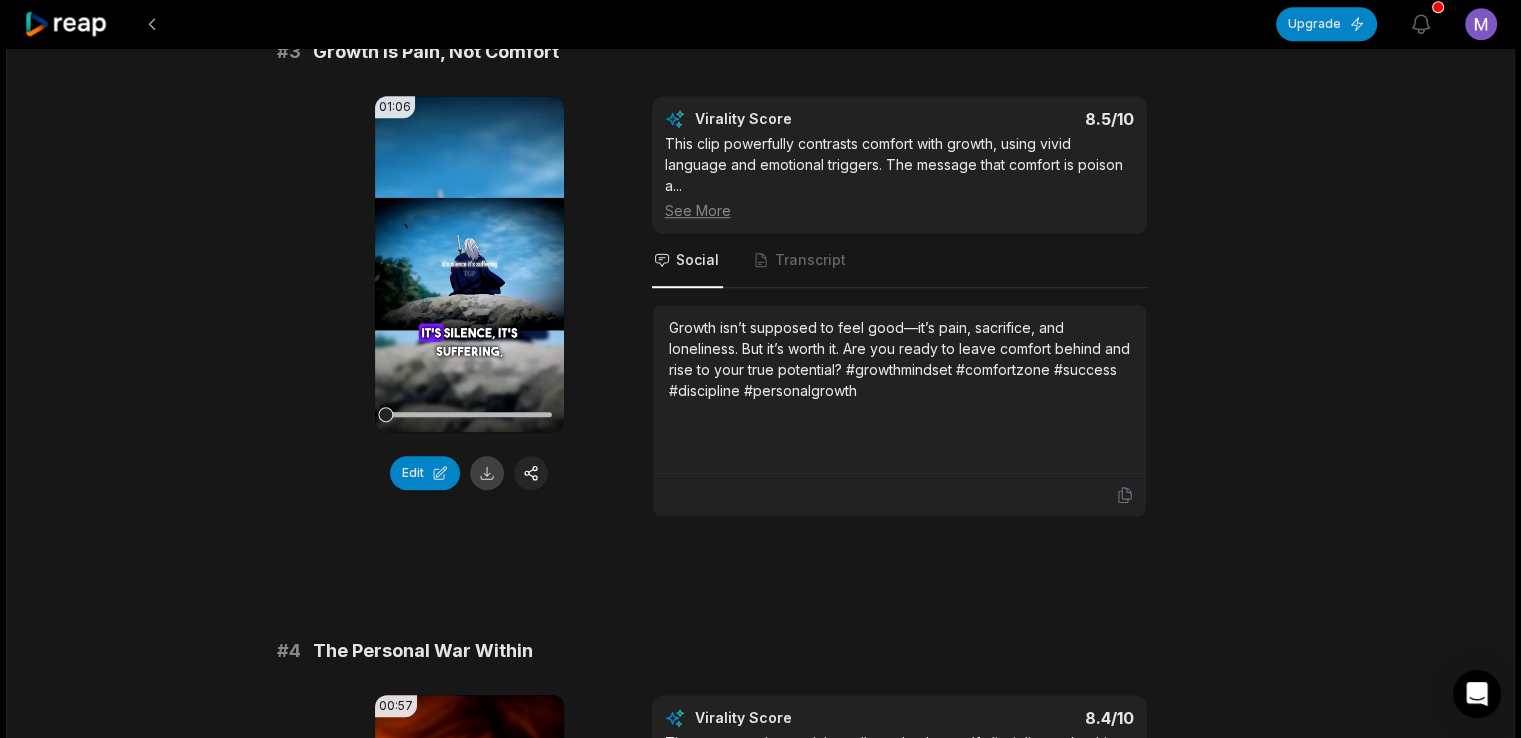 click at bounding box center (487, 473) 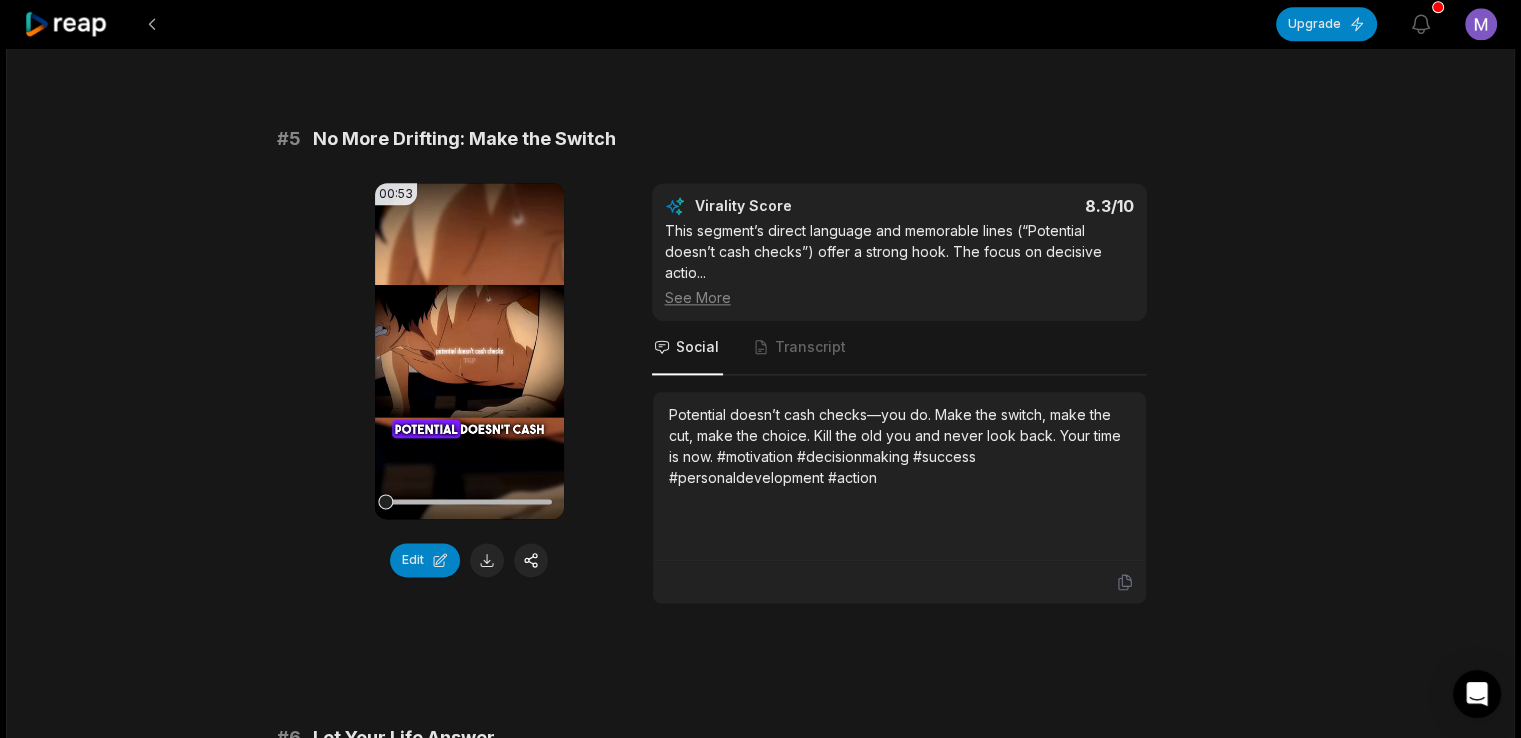 scroll, scrollTop: 2452, scrollLeft: 0, axis: vertical 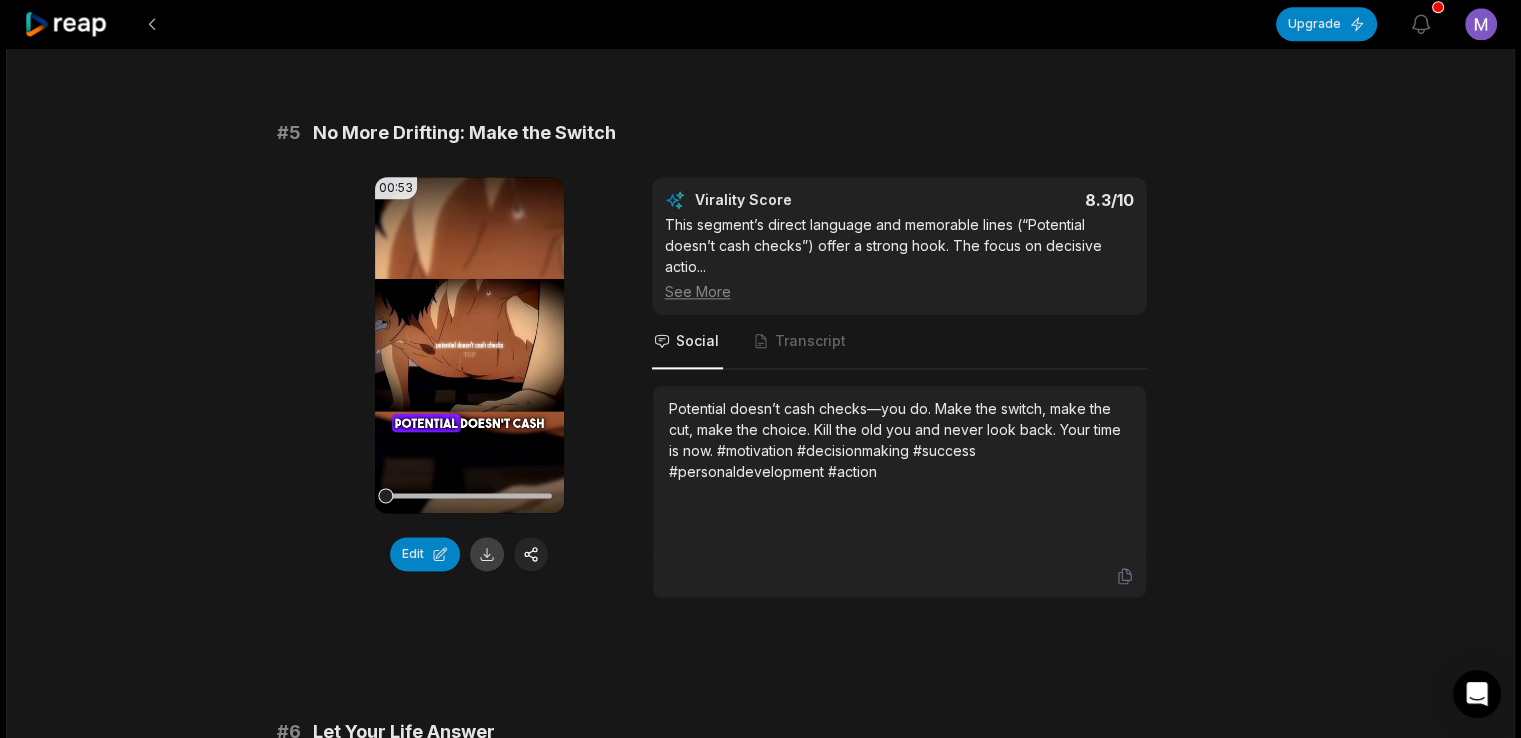 click at bounding box center [487, 554] 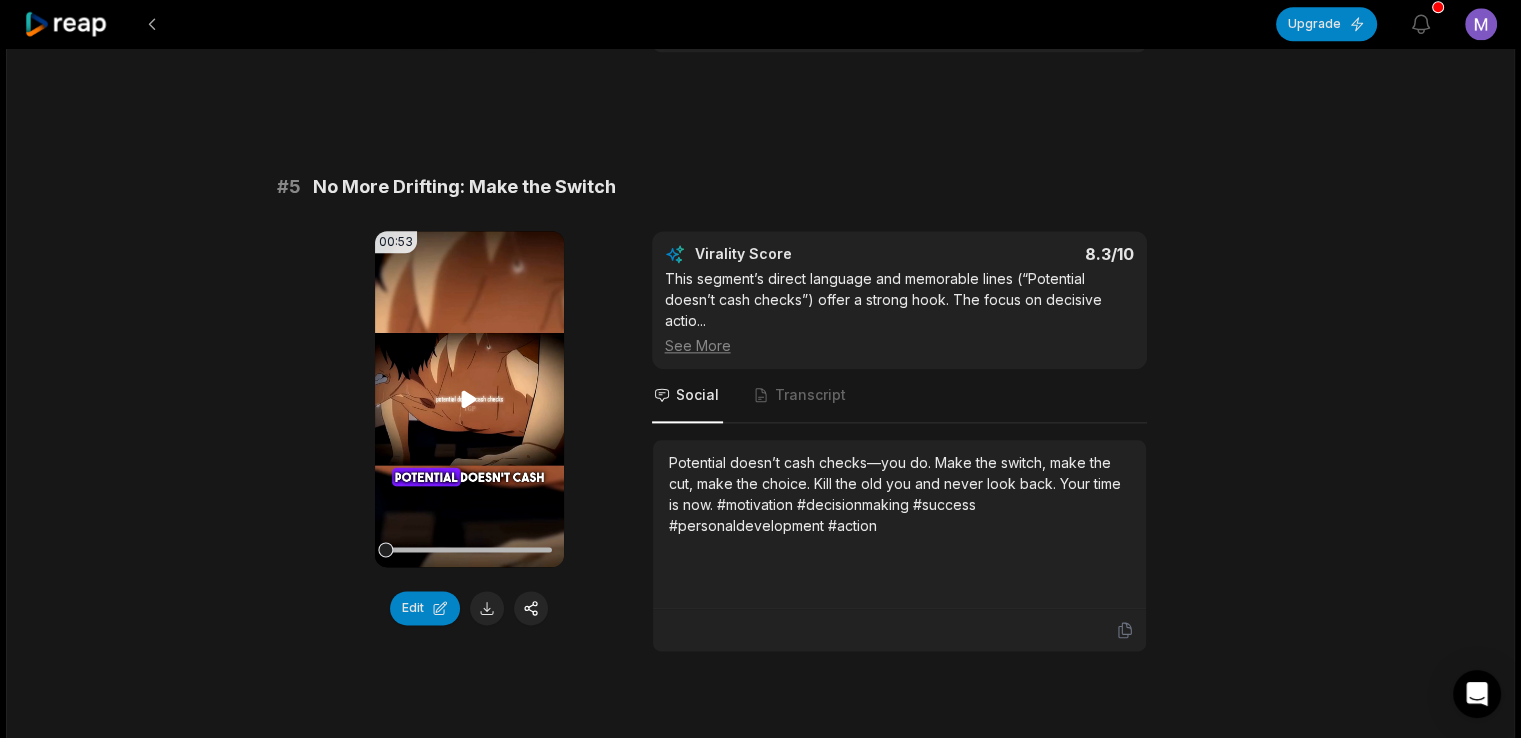 scroll, scrollTop: 2400, scrollLeft: 0, axis: vertical 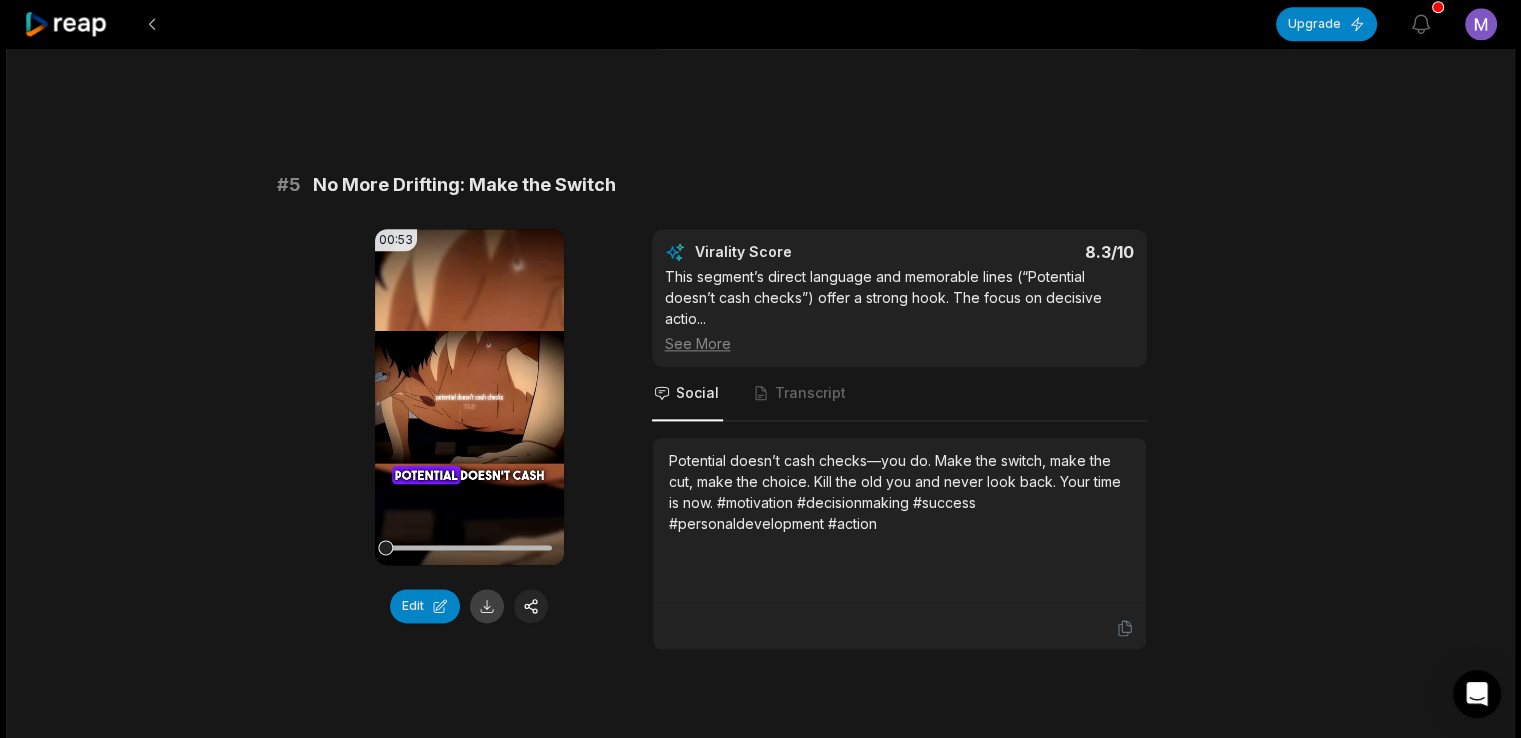 click at bounding box center (487, 606) 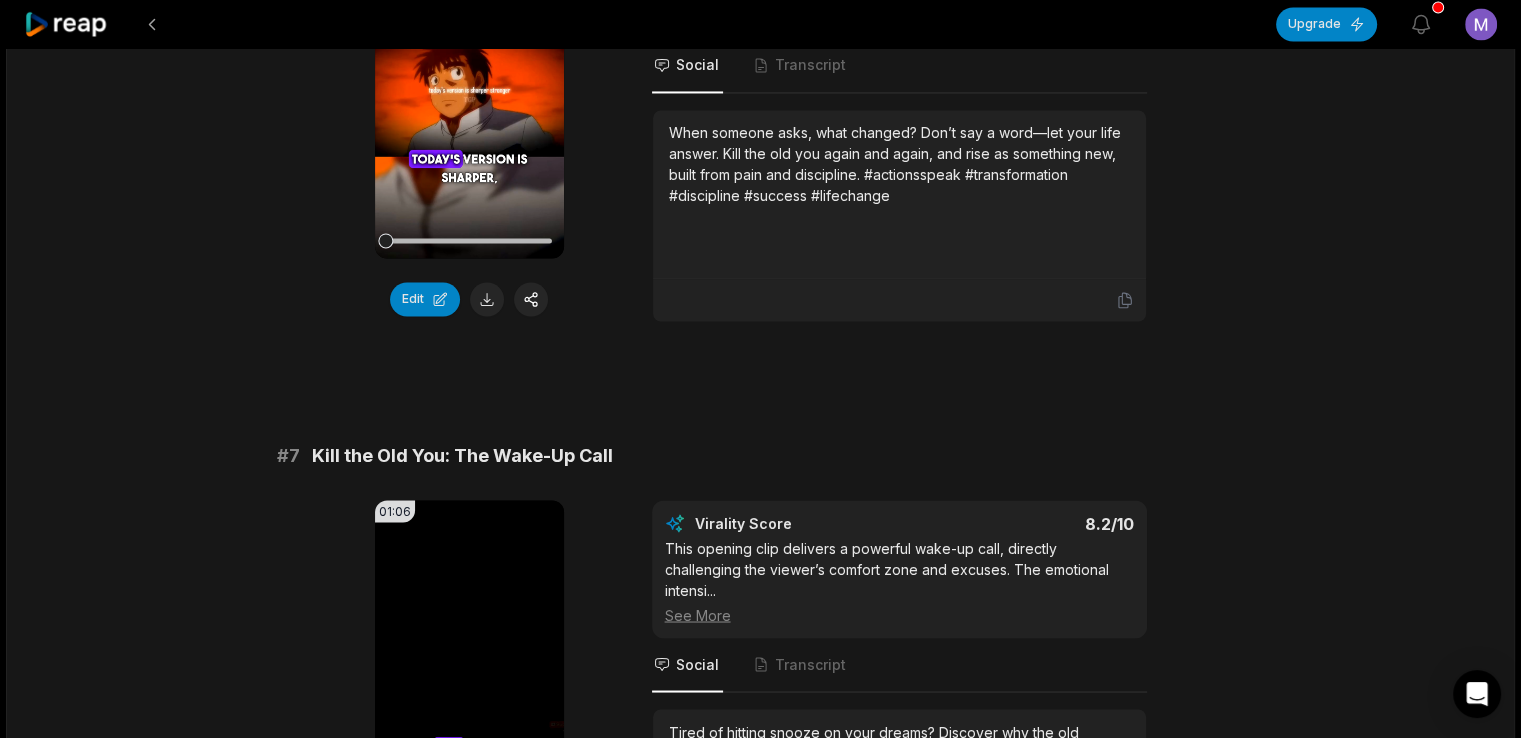 scroll, scrollTop: 3294, scrollLeft: 0, axis: vertical 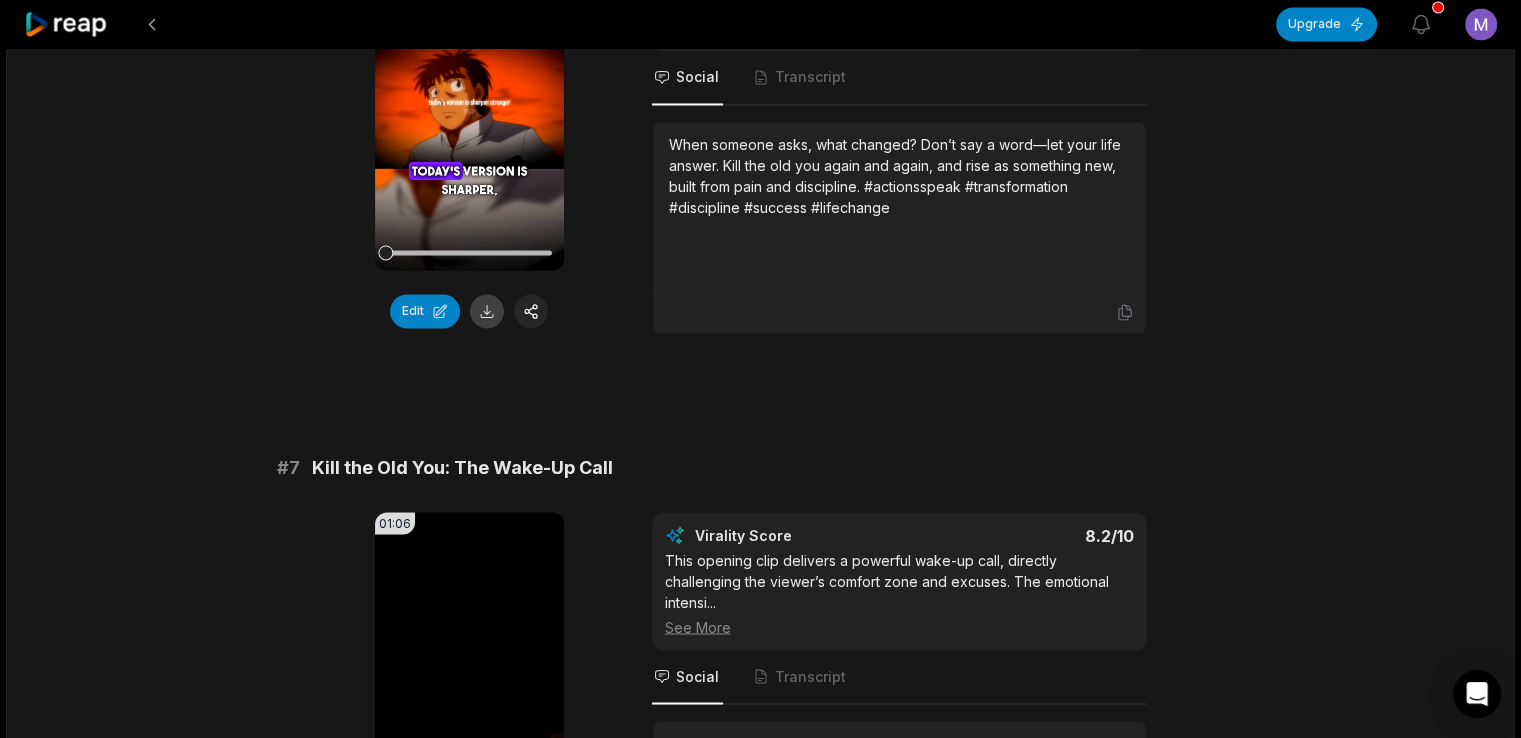 click at bounding box center [487, 311] 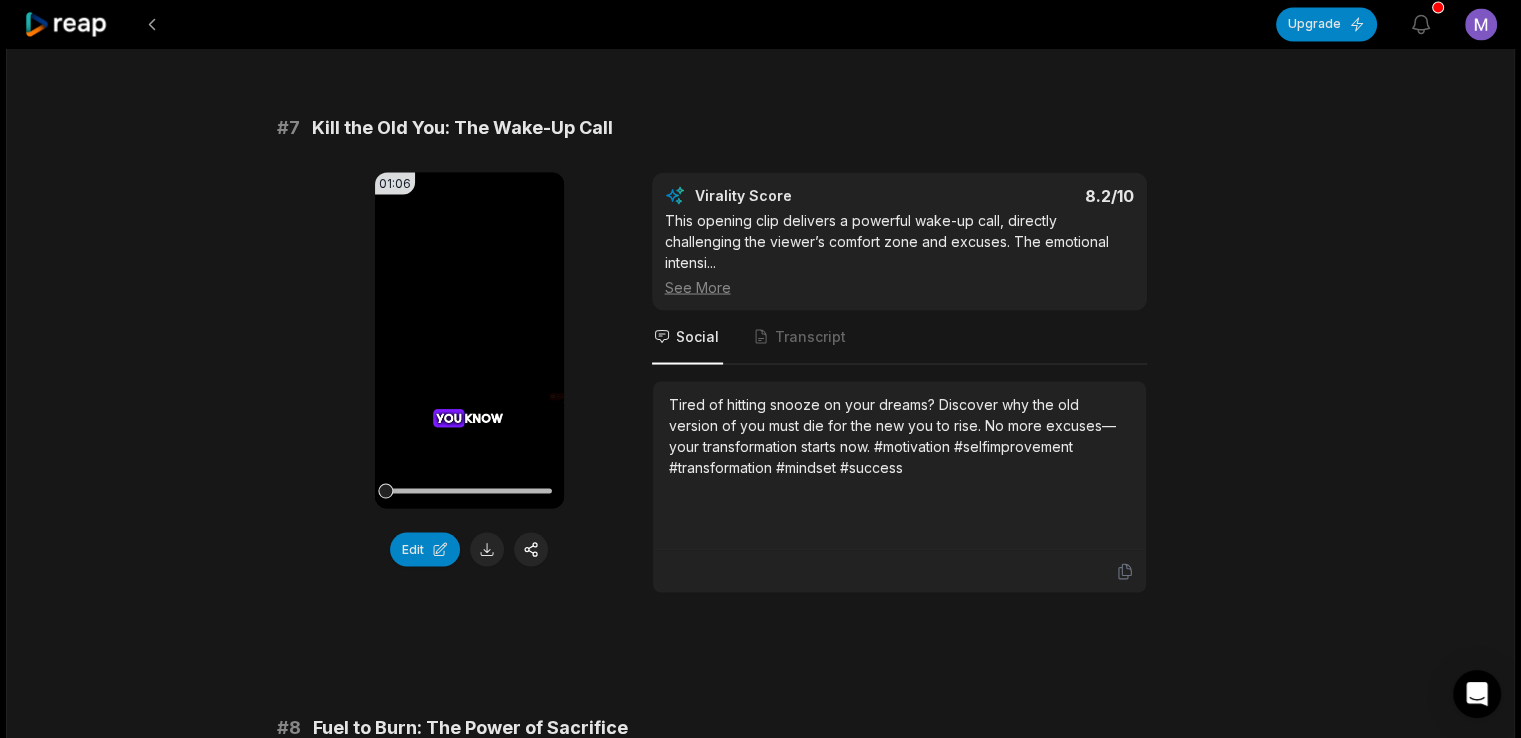 scroll, scrollTop: 3738, scrollLeft: 0, axis: vertical 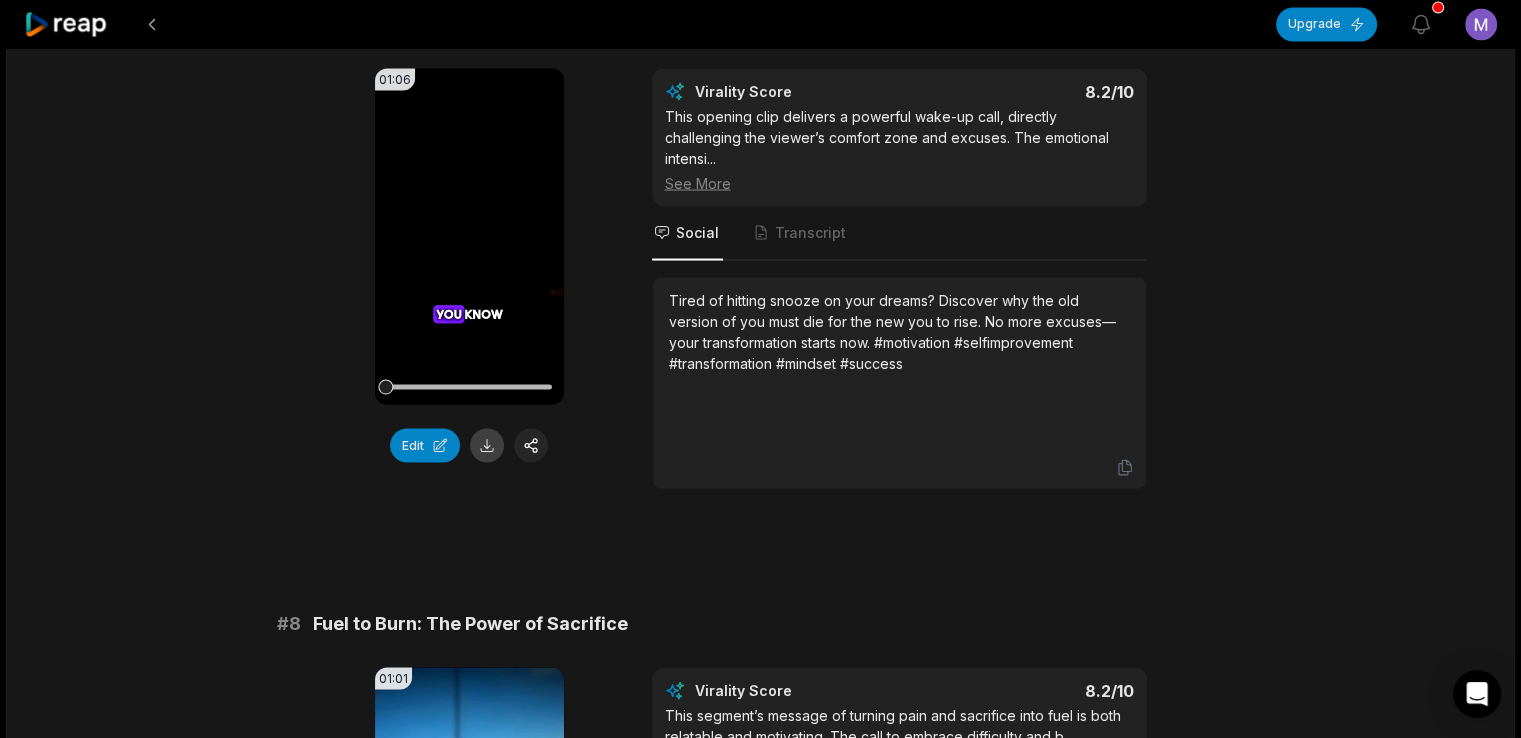 click at bounding box center (487, 445) 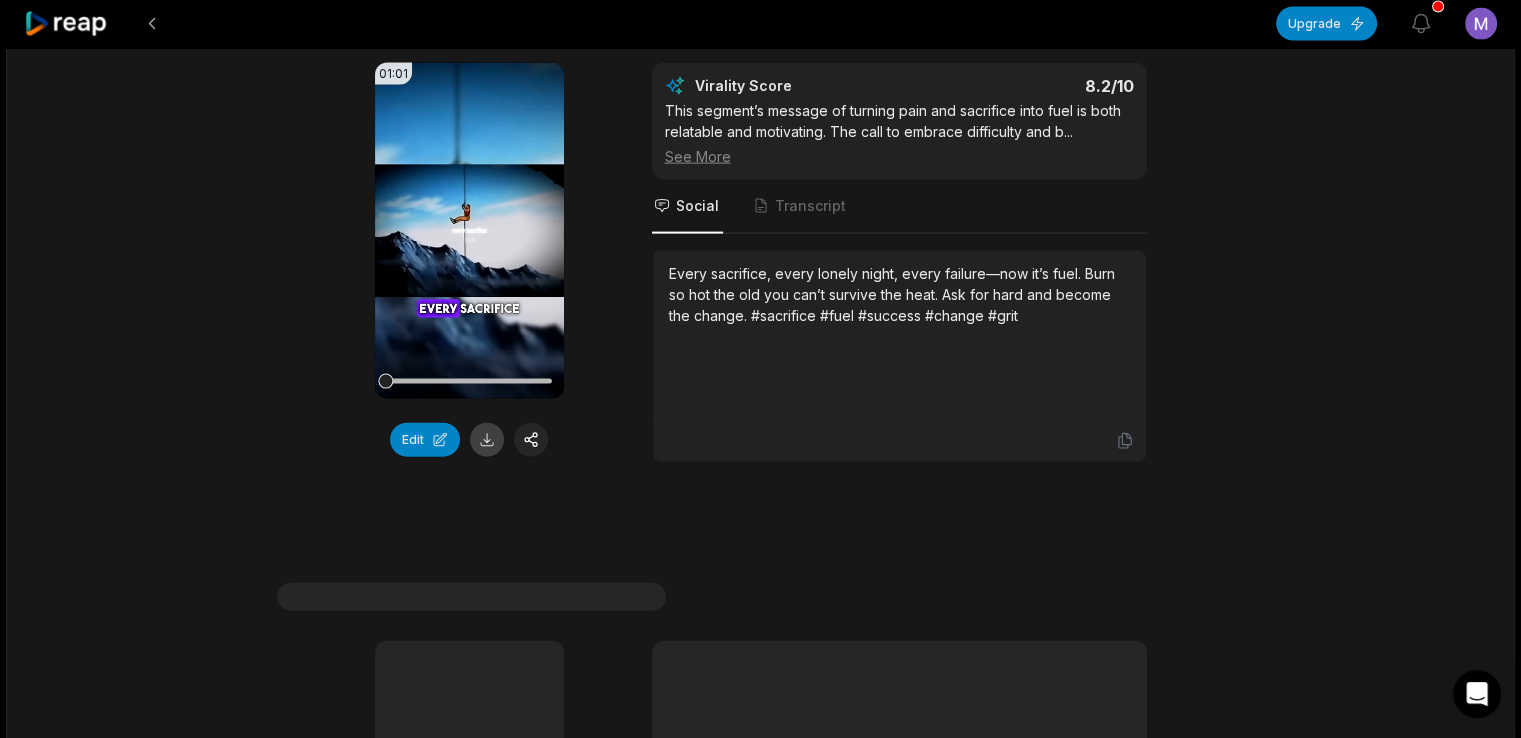 scroll, scrollTop: 4336, scrollLeft: 0, axis: vertical 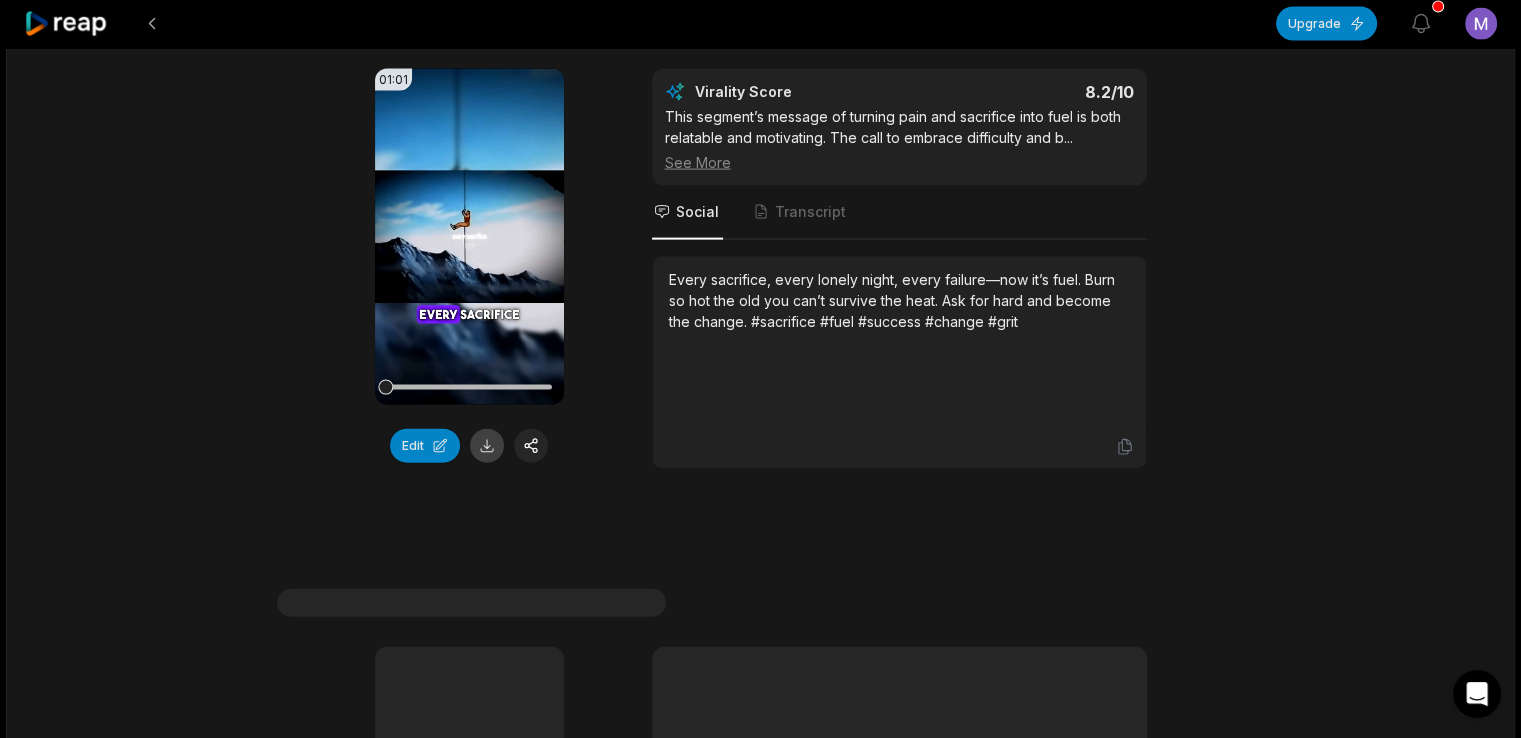 click at bounding box center (487, 446) 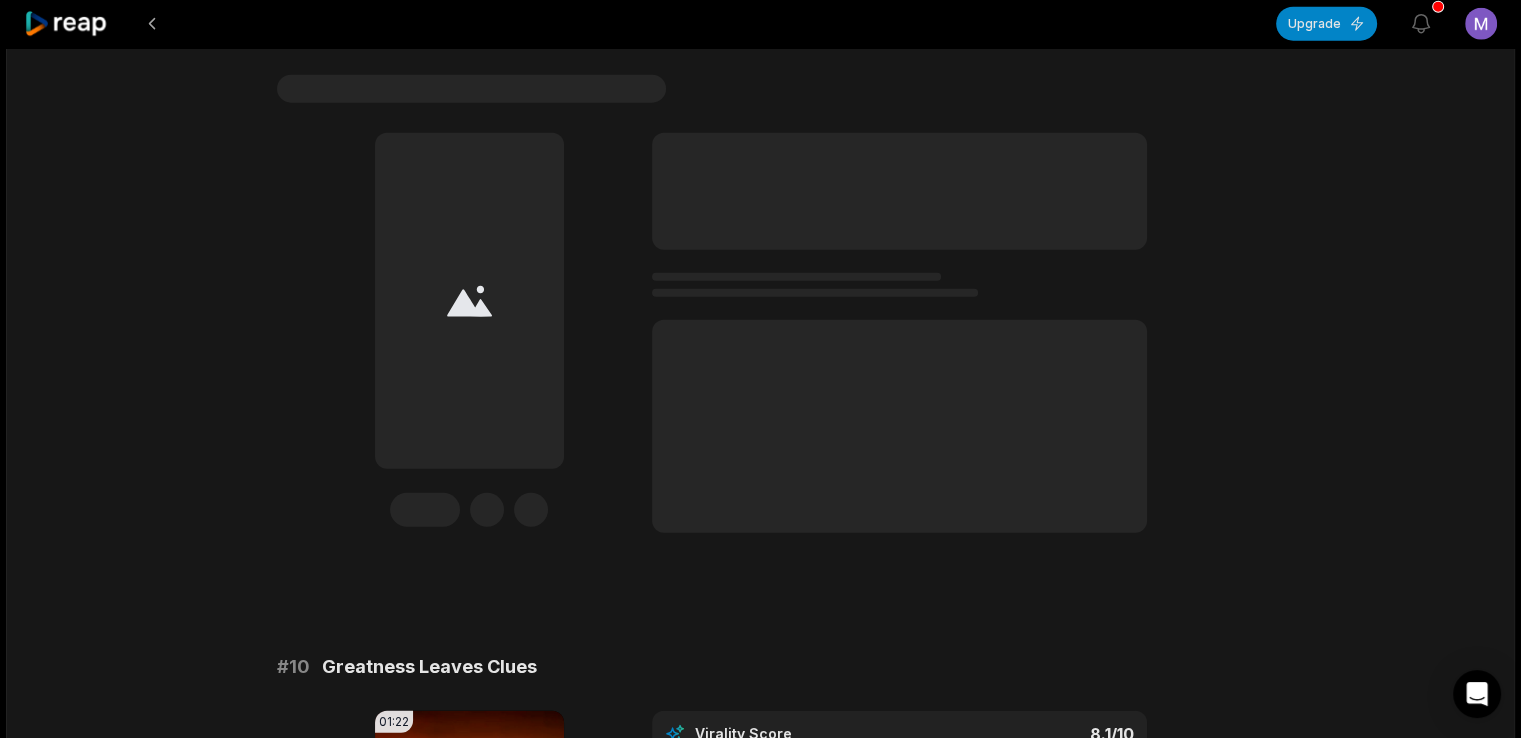scroll, scrollTop: 4856, scrollLeft: 0, axis: vertical 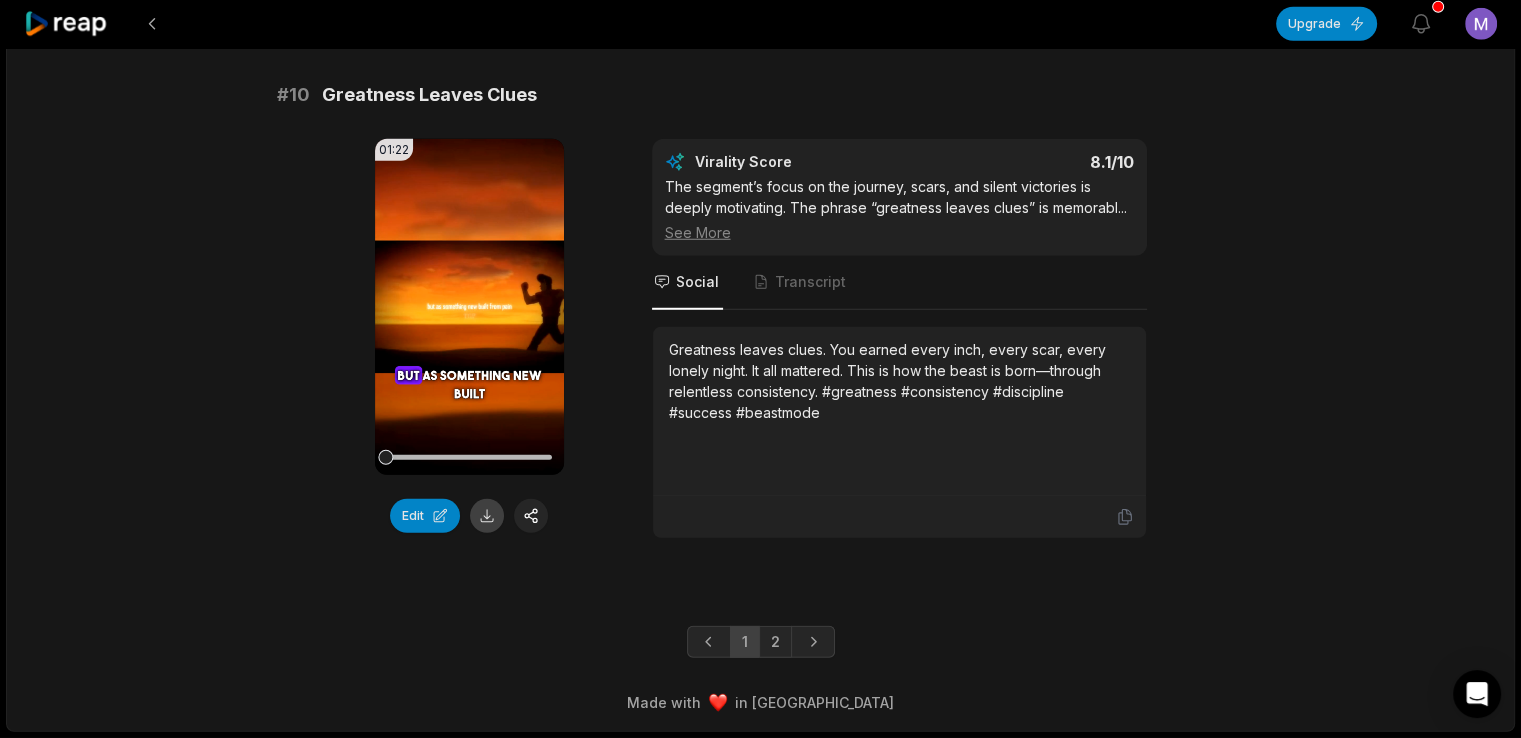 click at bounding box center [487, 516] 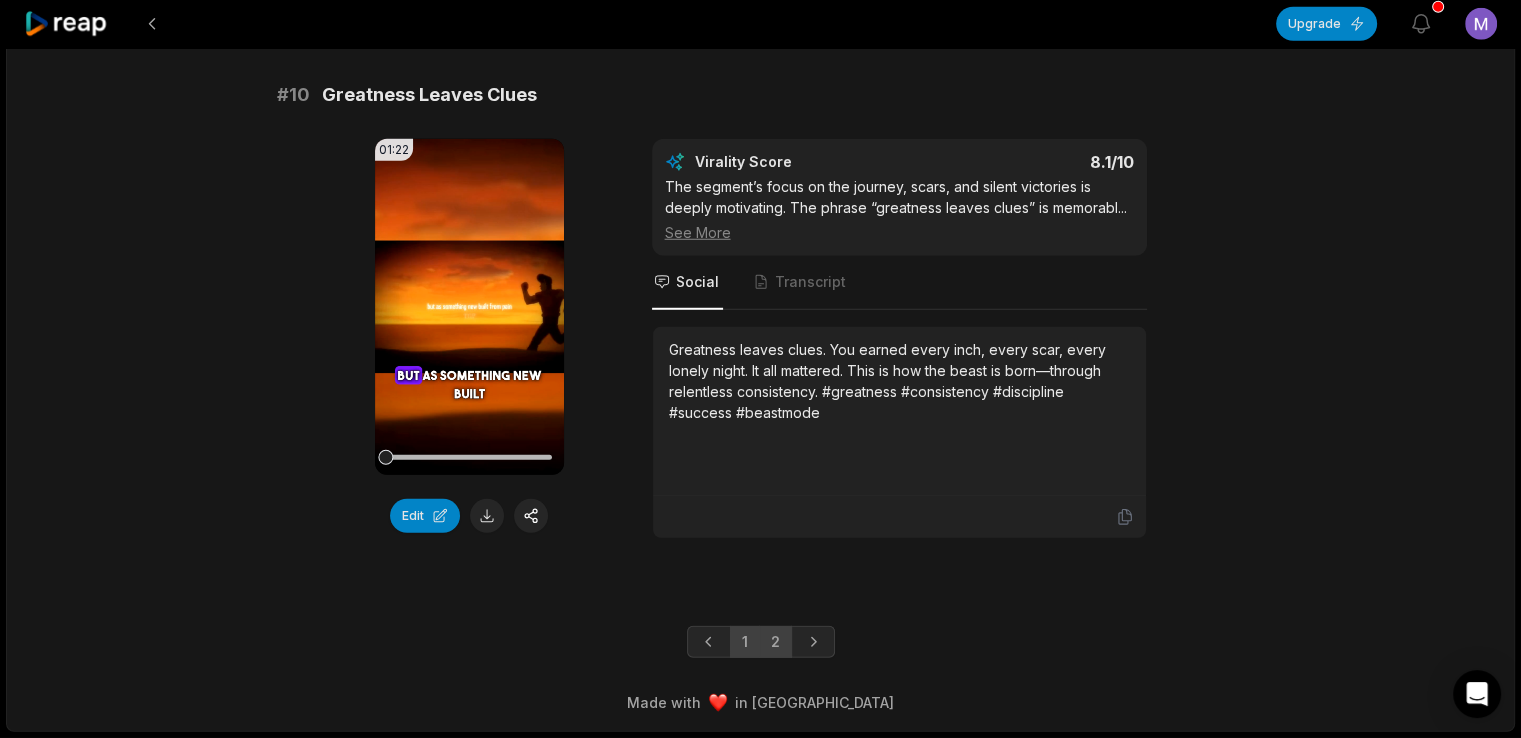 click on "2" at bounding box center (775, 642) 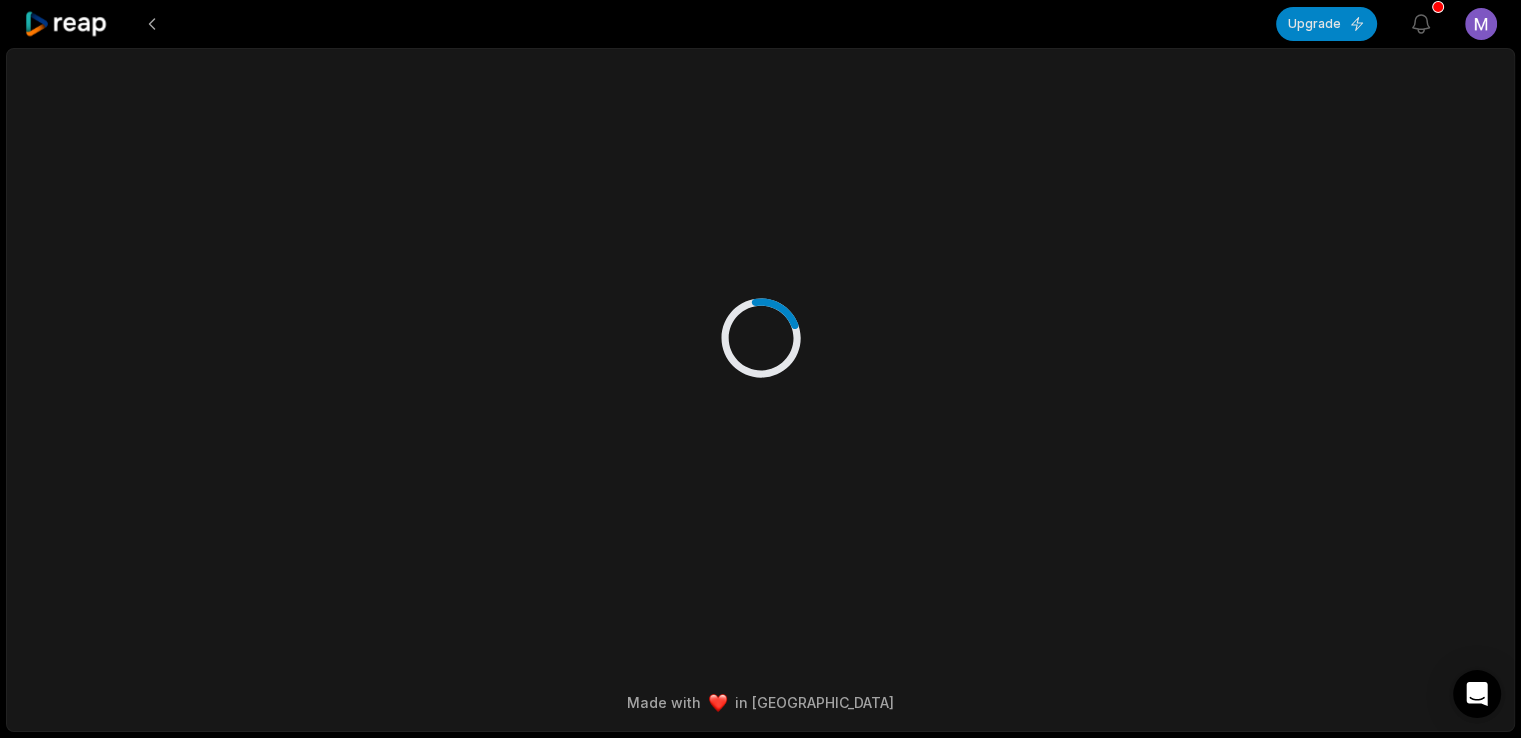scroll, scrollTop: 0, scrollLeft: 0, axis: both 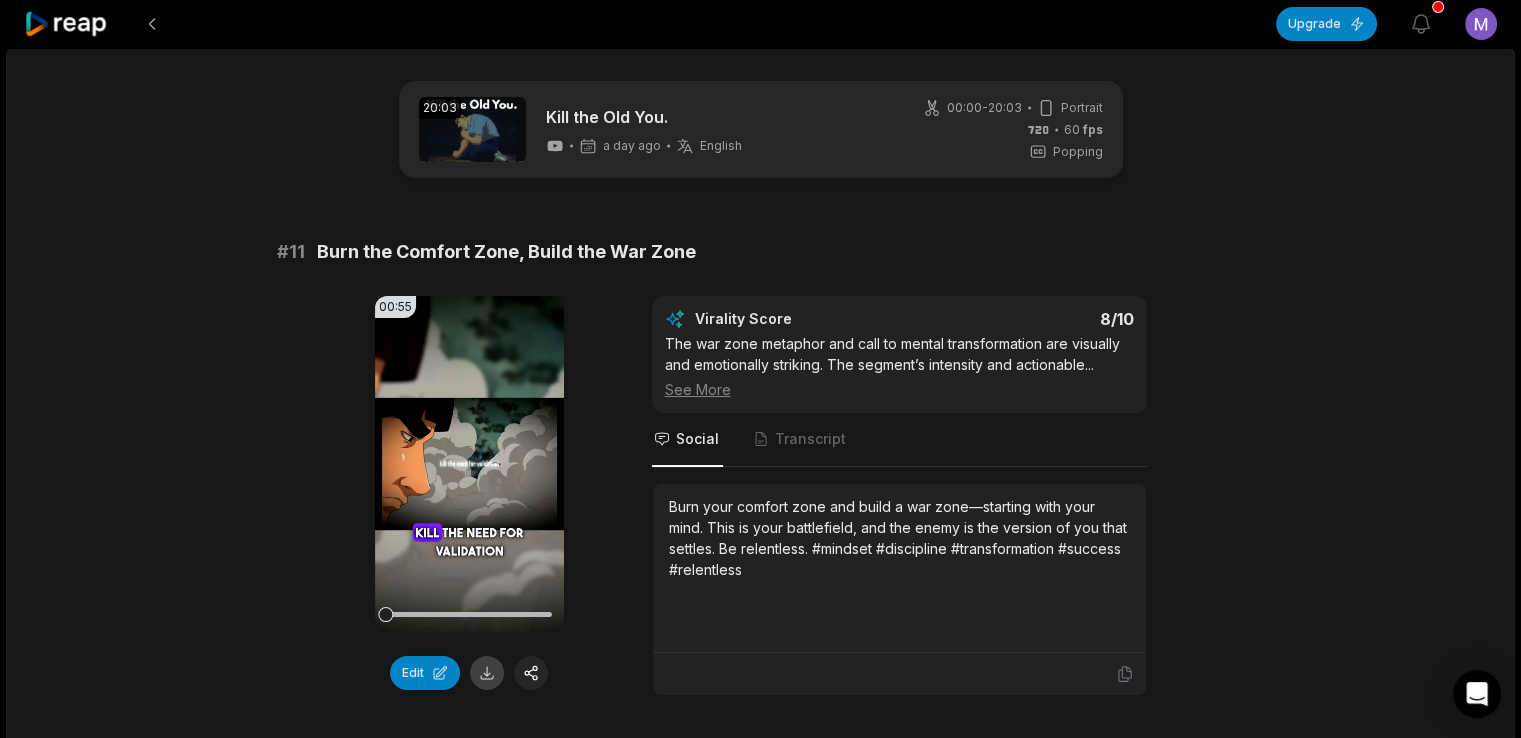click at bounding box center [487, 673] 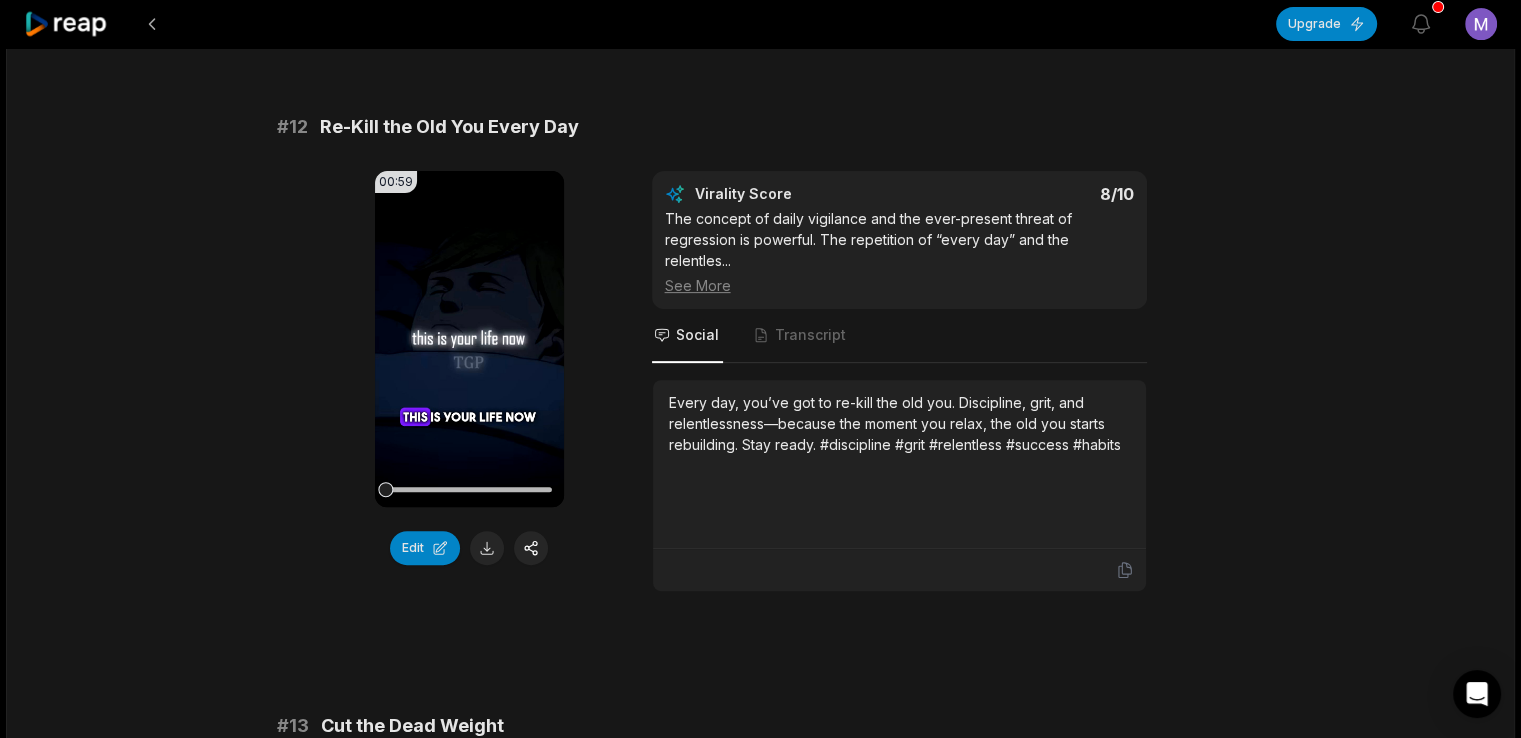 scroll, scrollTop: 704, scrollLeft: 0, axis: vertical 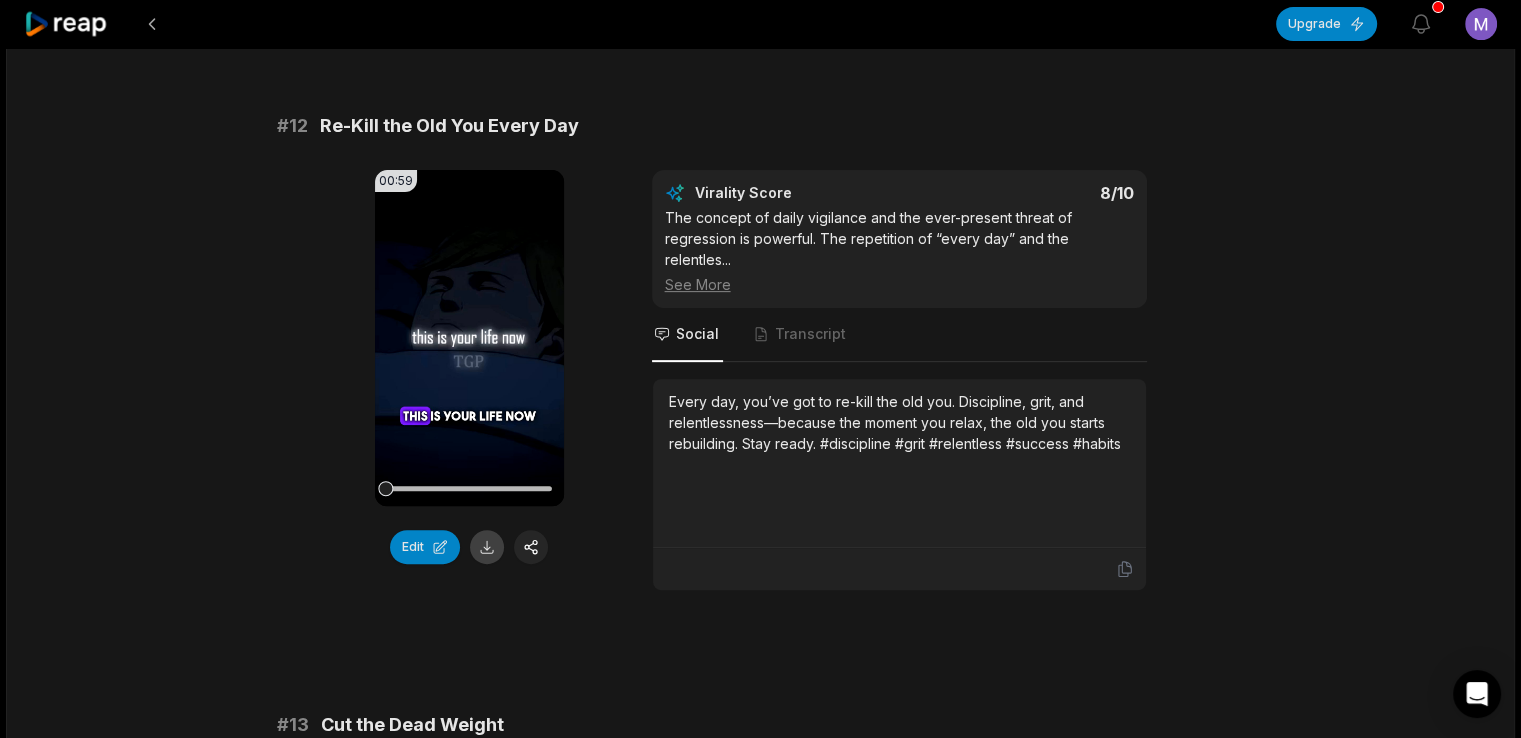 click at bounding box center [487, 547] 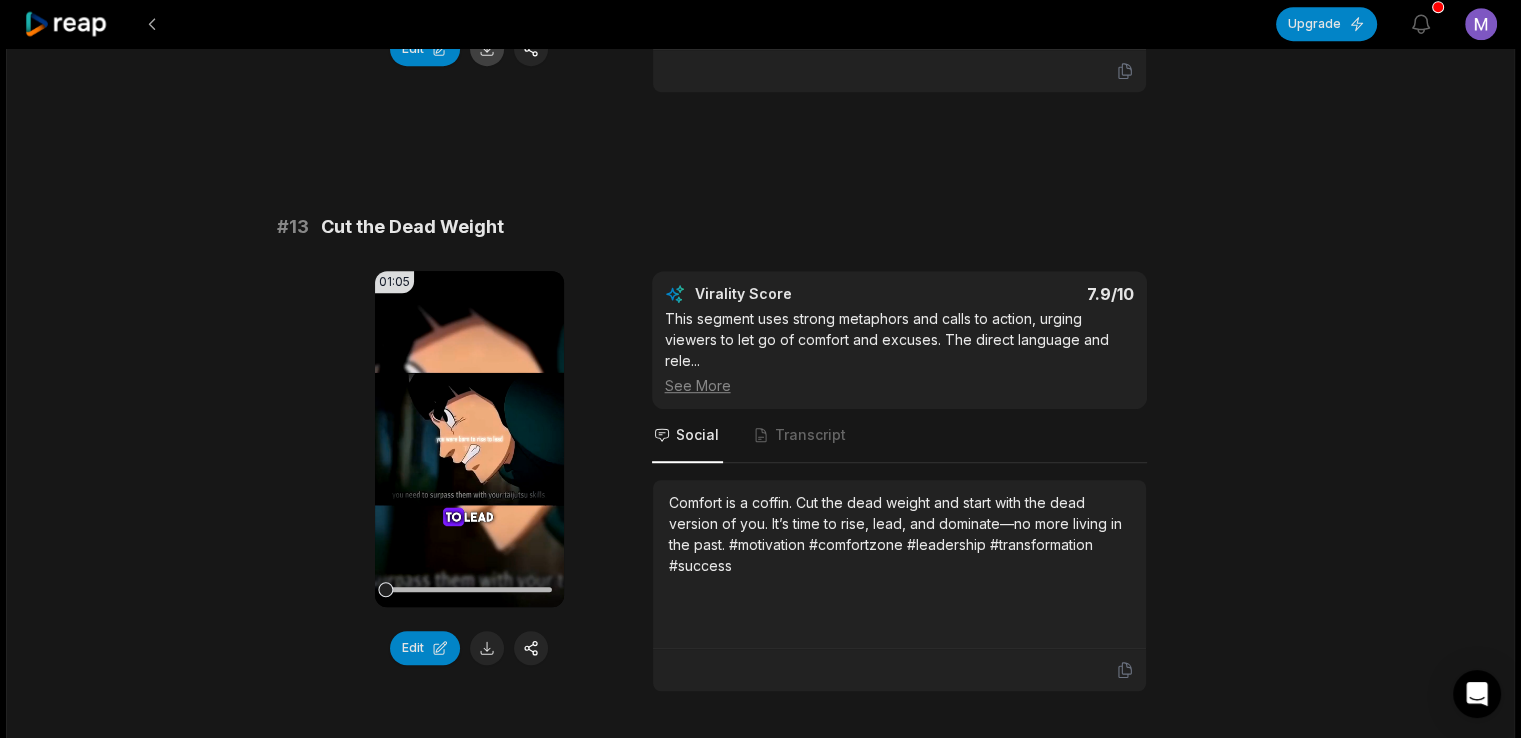 scroll, scrollTop: 1227, scrollLeft: 0, axis: vertical 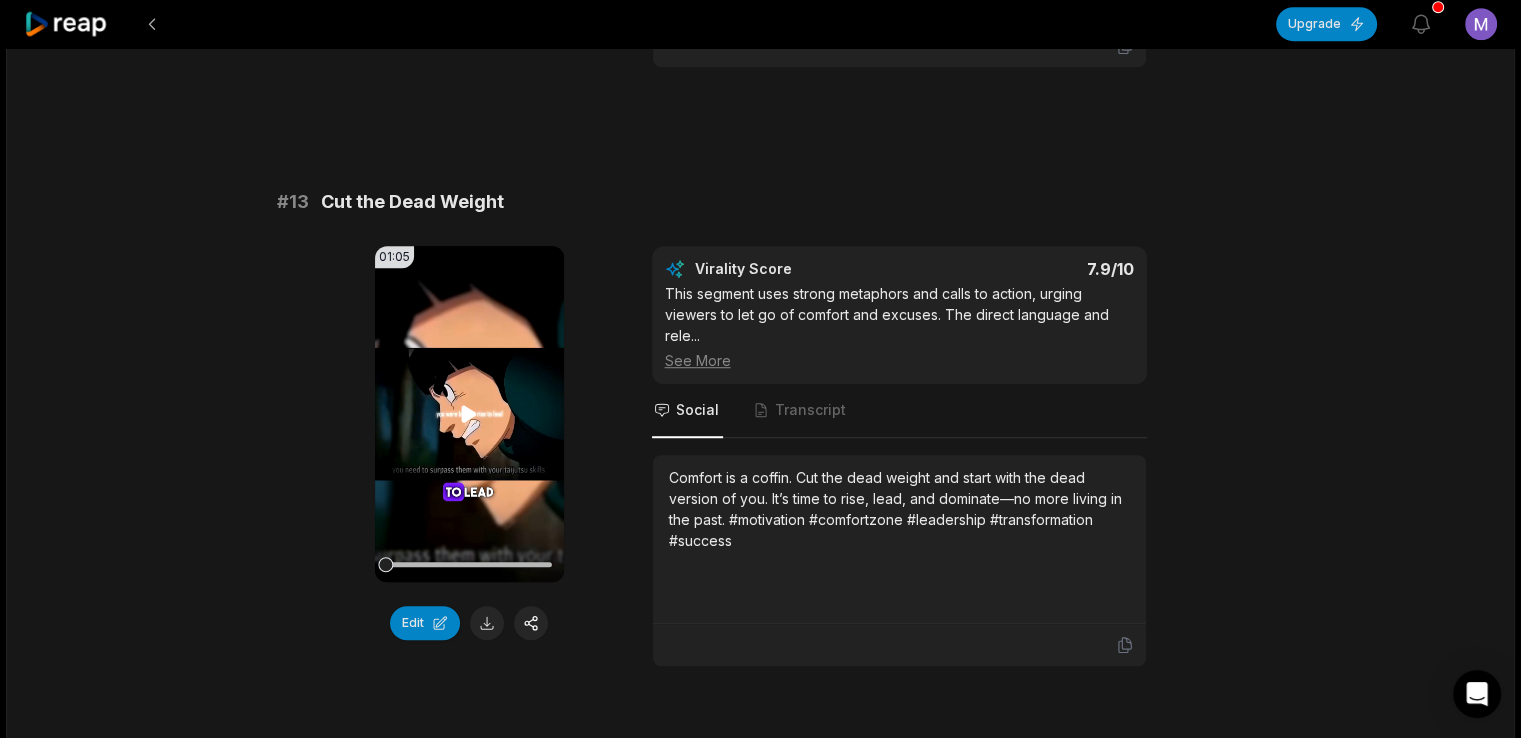 click 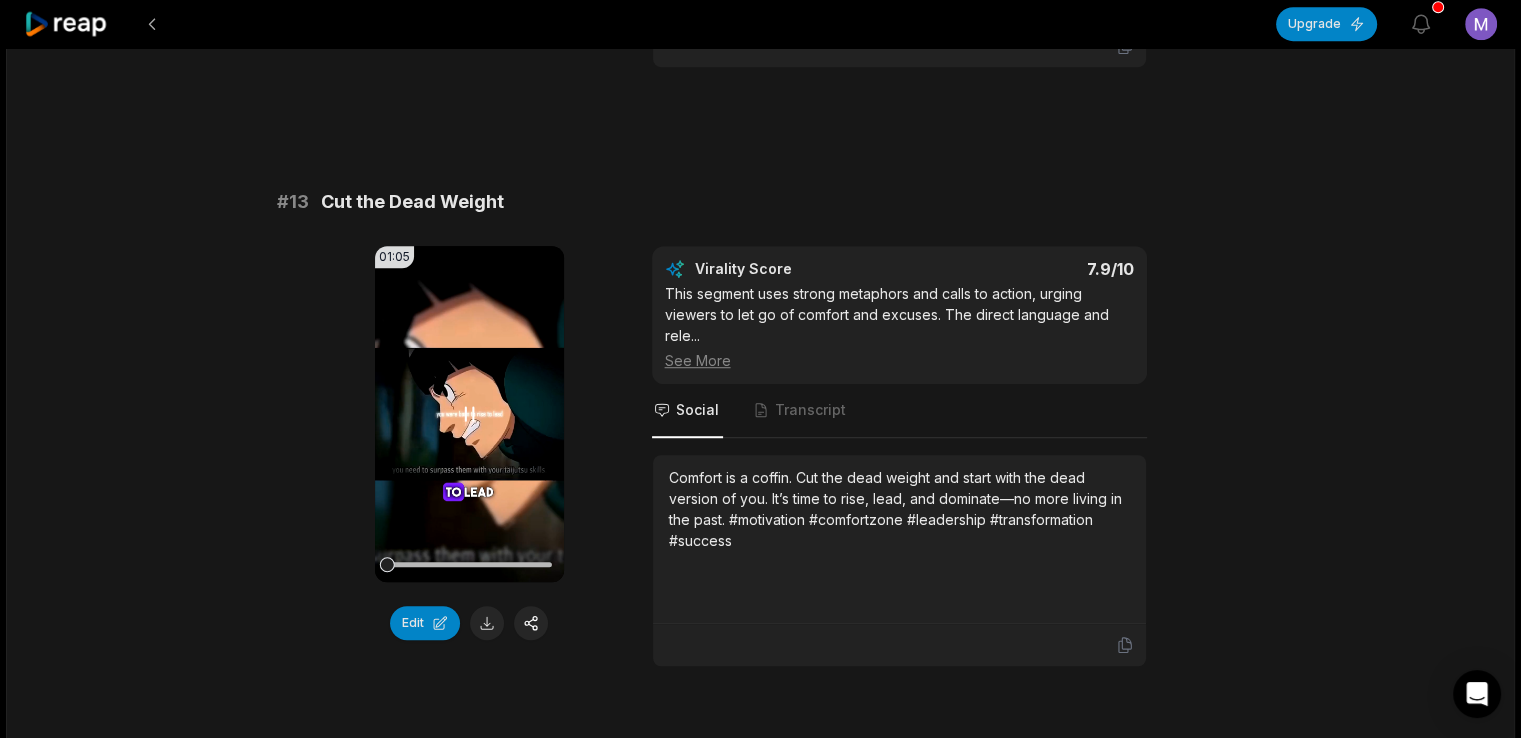 click 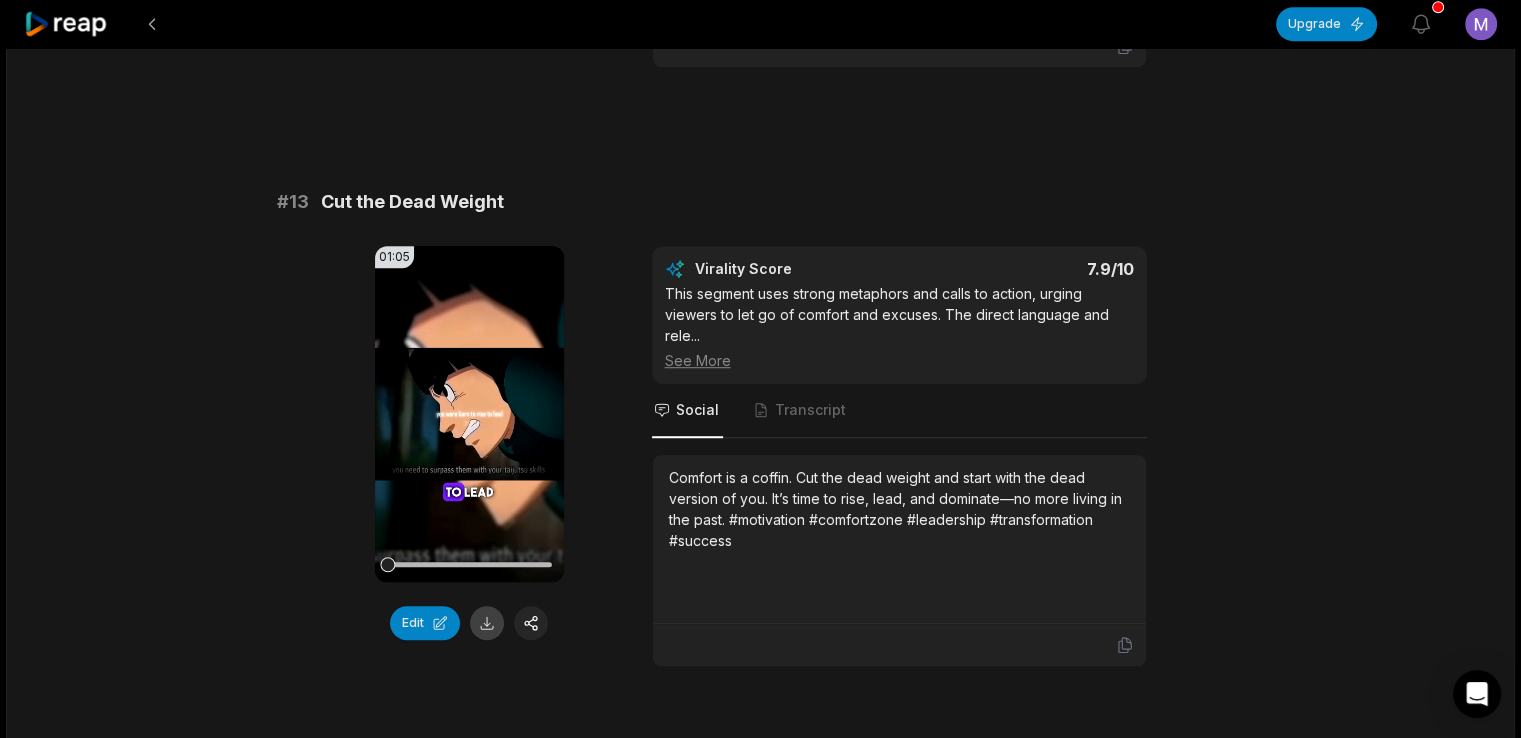 click at bounding box center [487, 623] 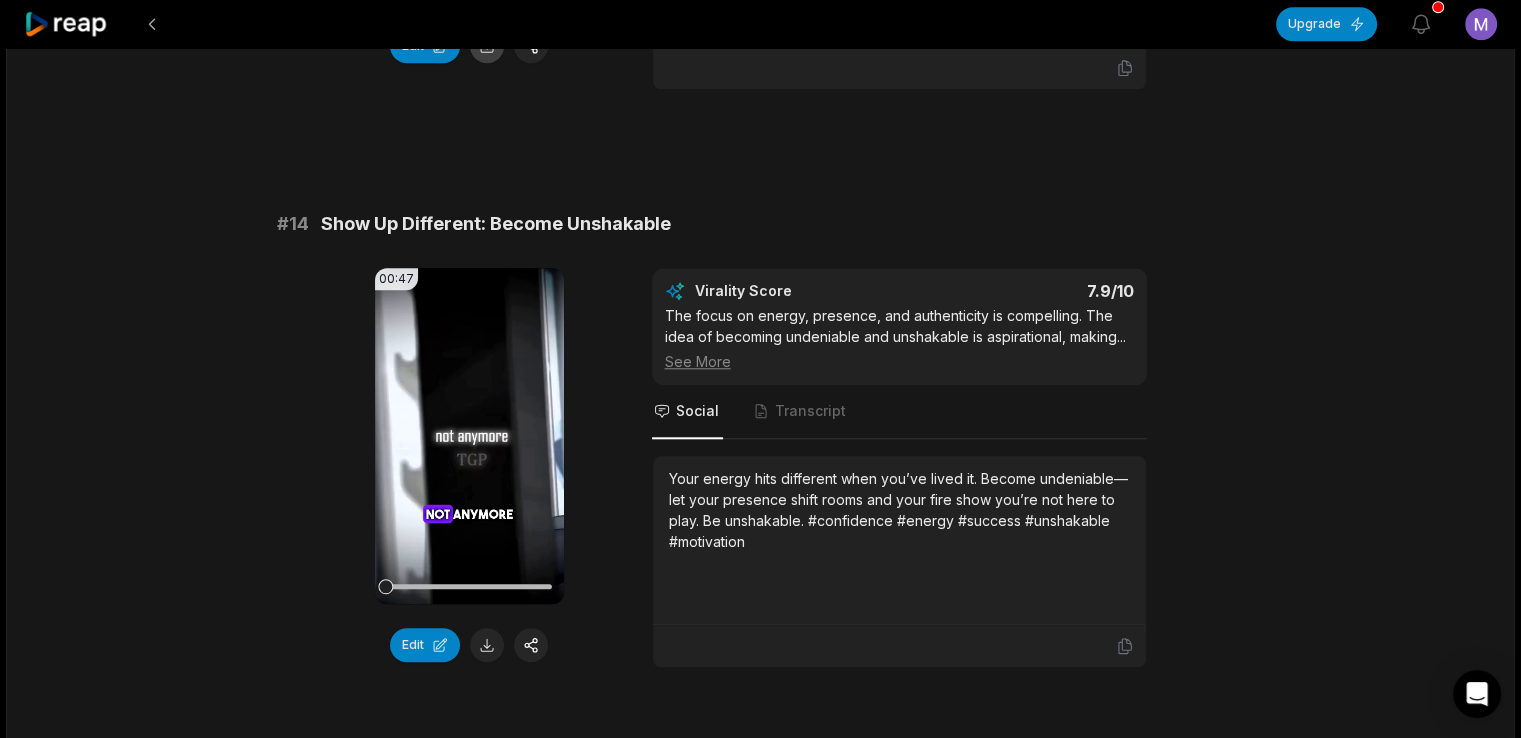 scroll, scrollTop: 1808, scrollLeft: 0, axis: vertical 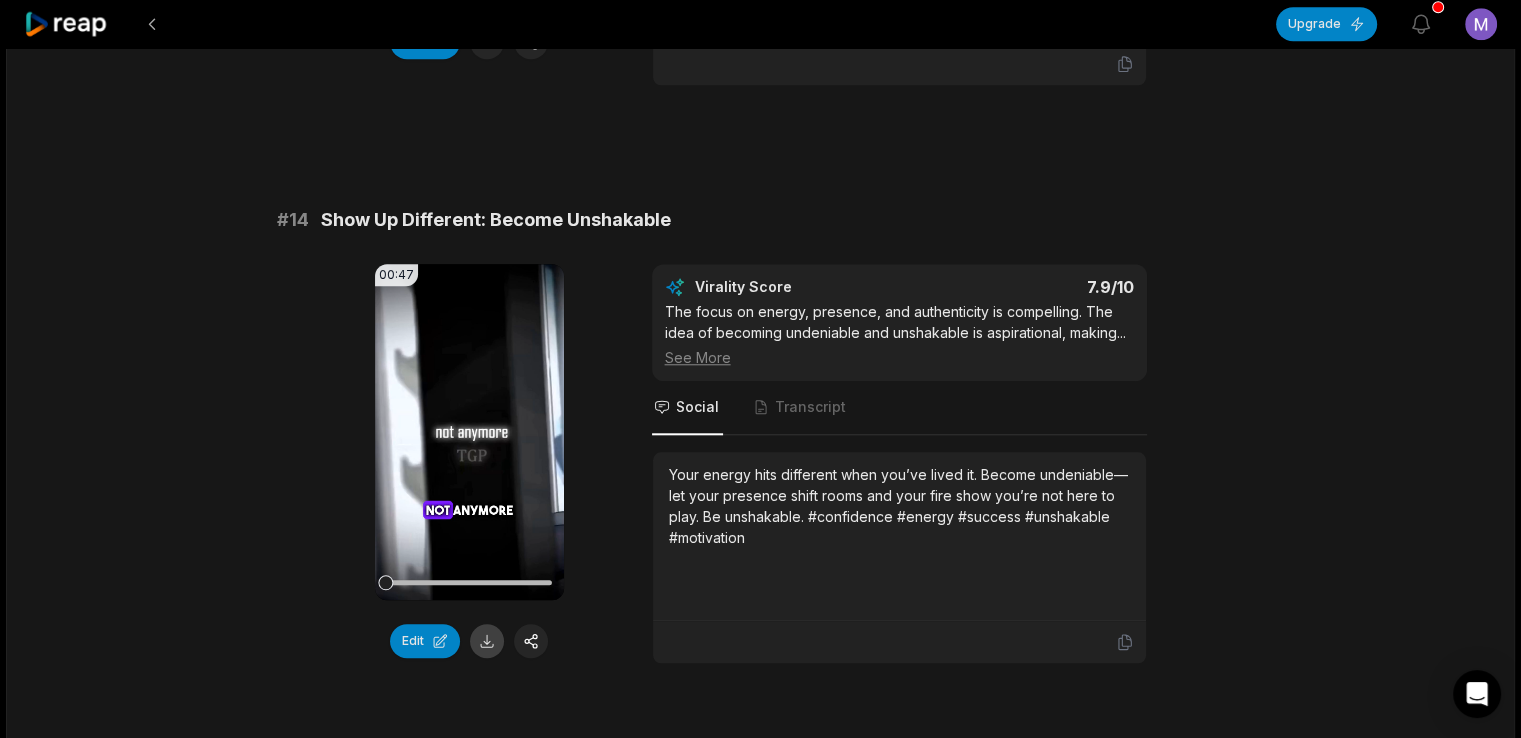 click at bounding box center (487, 641) 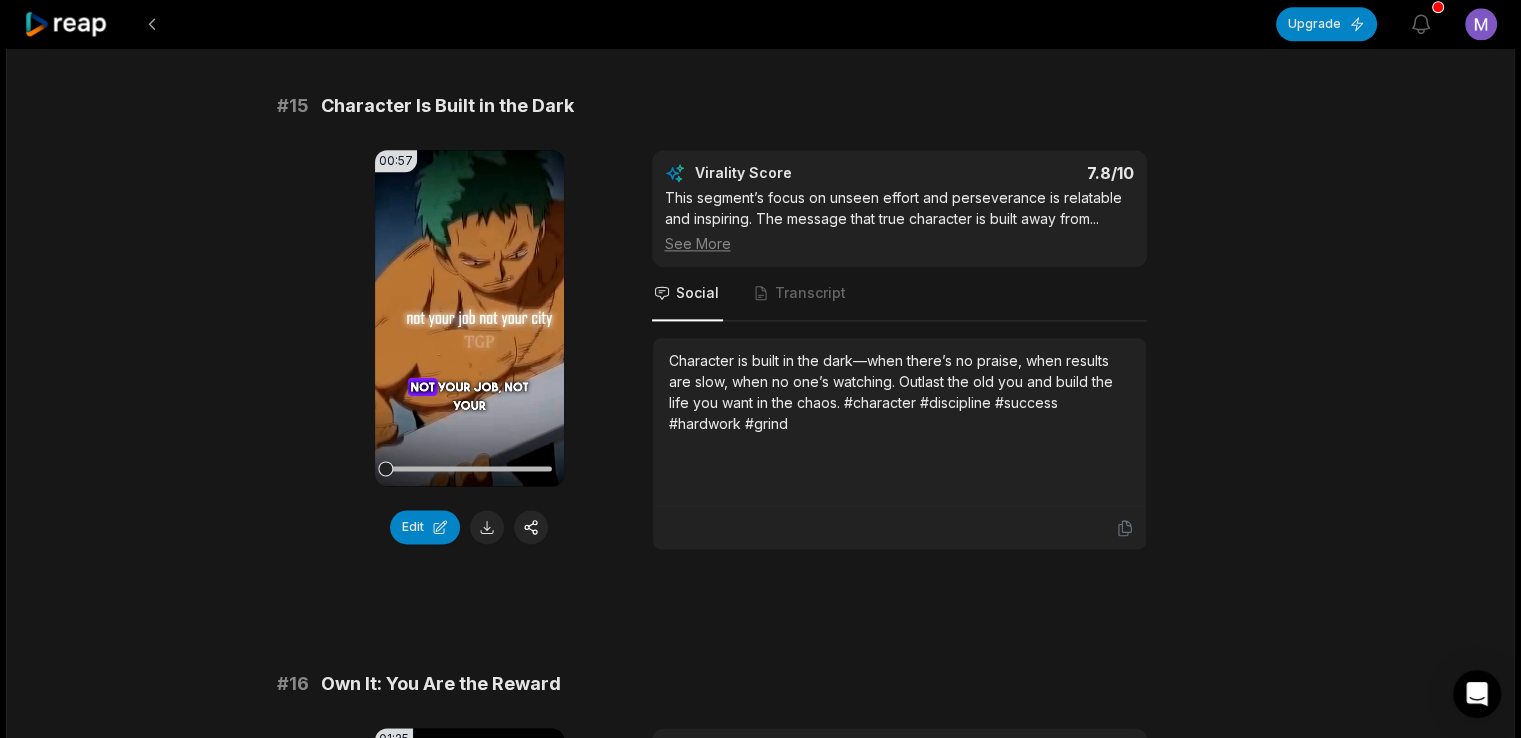 scroll, scrollTop: 2496, scrollLeft: 0, axis: vertical 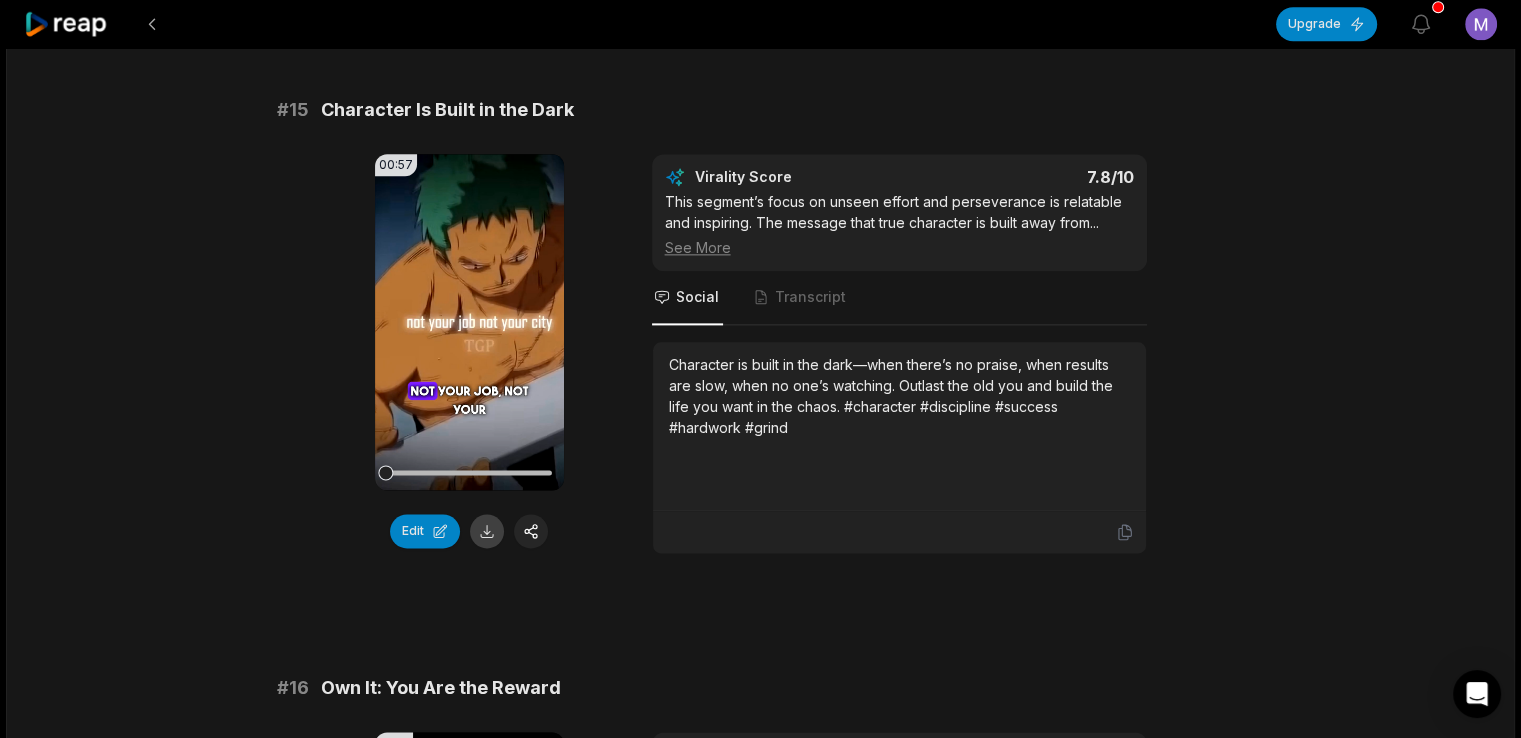 click at bounding box center [487, 531] 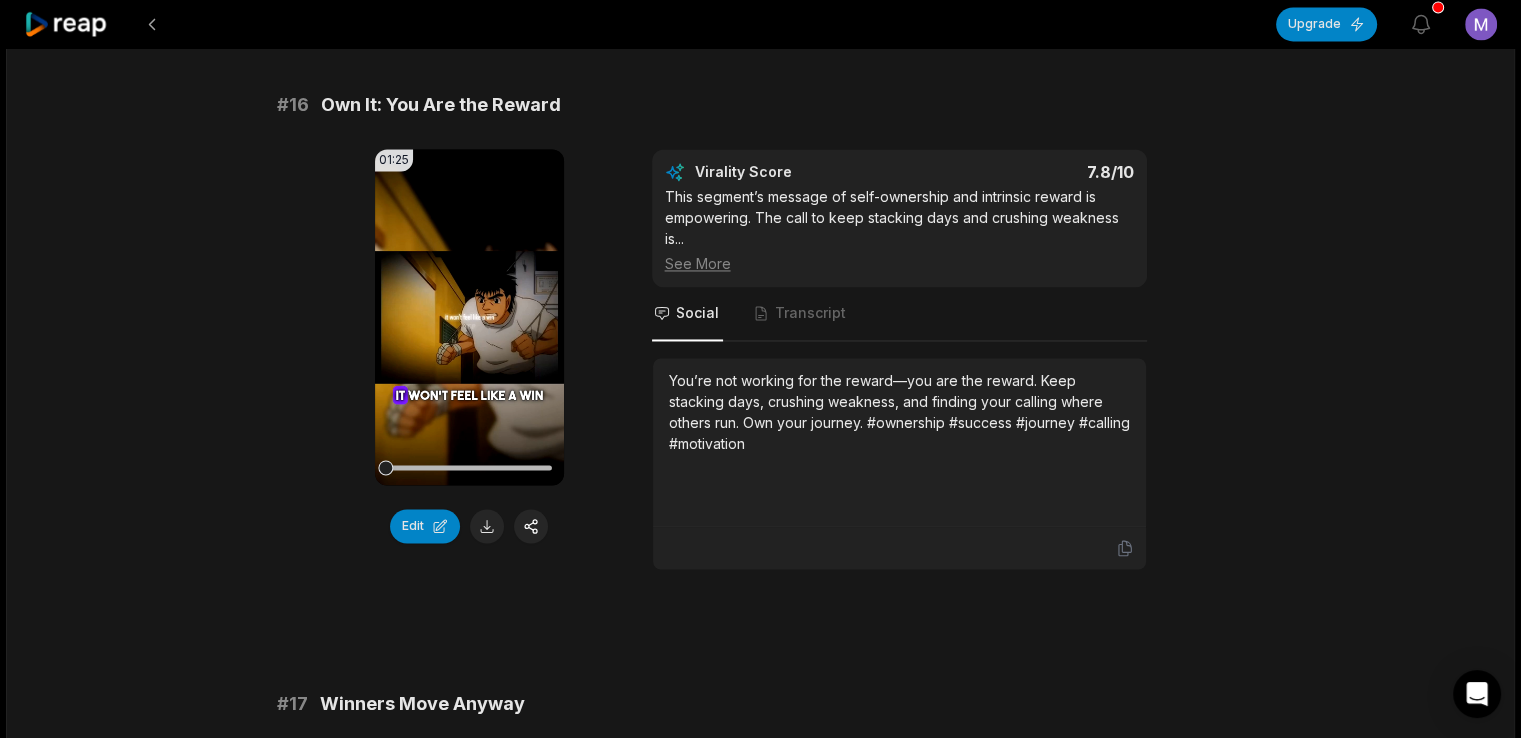 scroll, scrollTop: 3080, scrollLeft: 0, axis: vertical 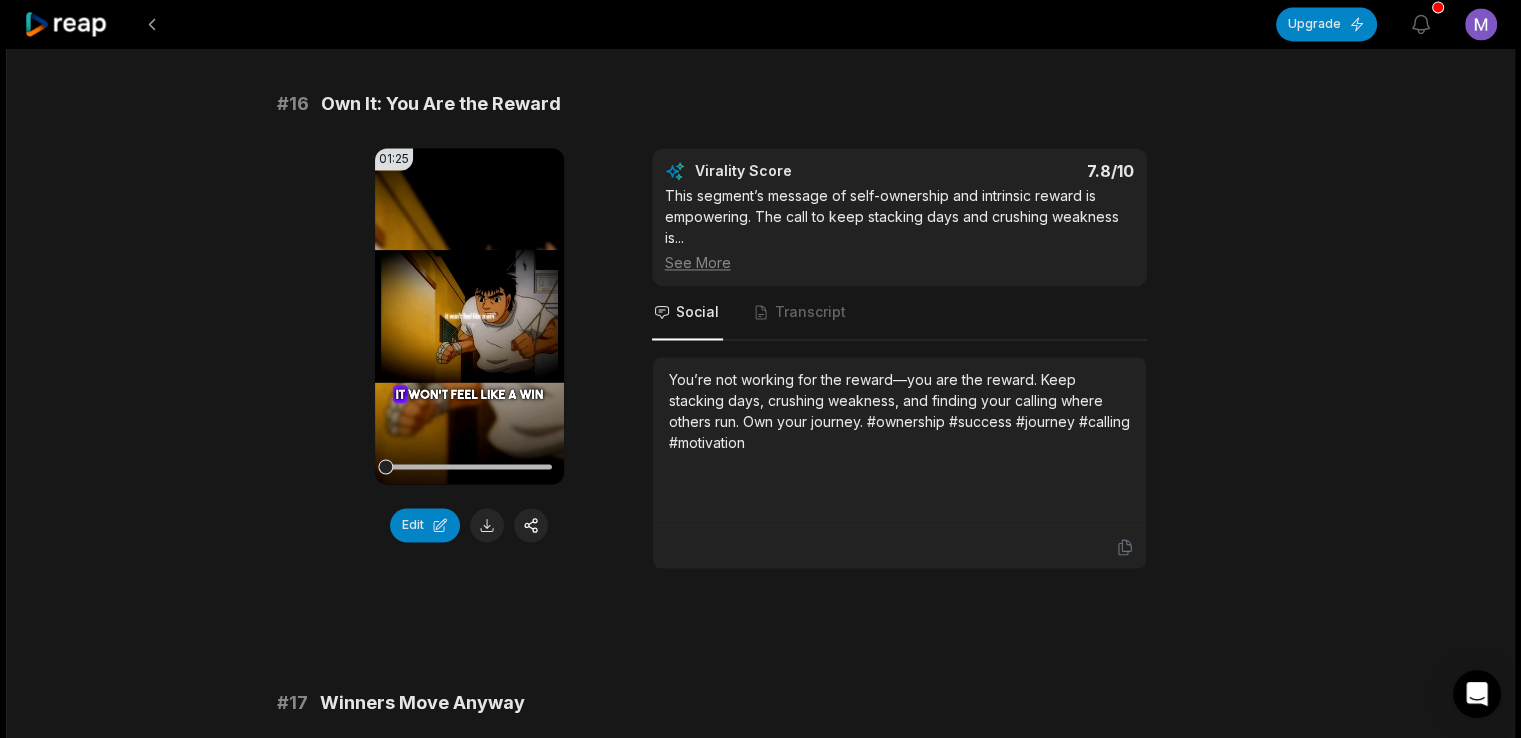 drag, startPoint x: 480, startPoint y: 565, endPoint x: 484, endPoint y: 587, distance: 22.36068 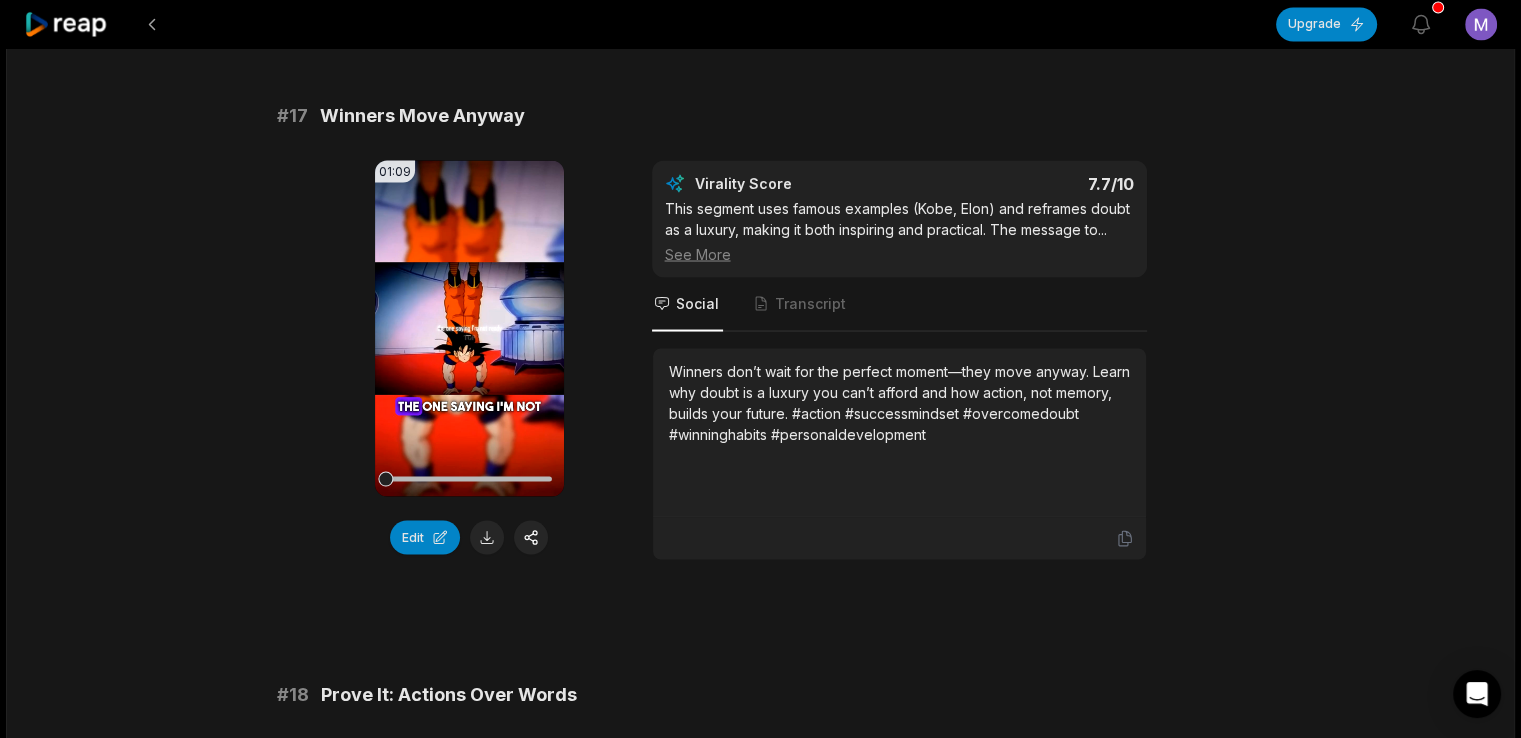 scroll, scrollTop: 3668, scrollLeft: 0, axis: vertical 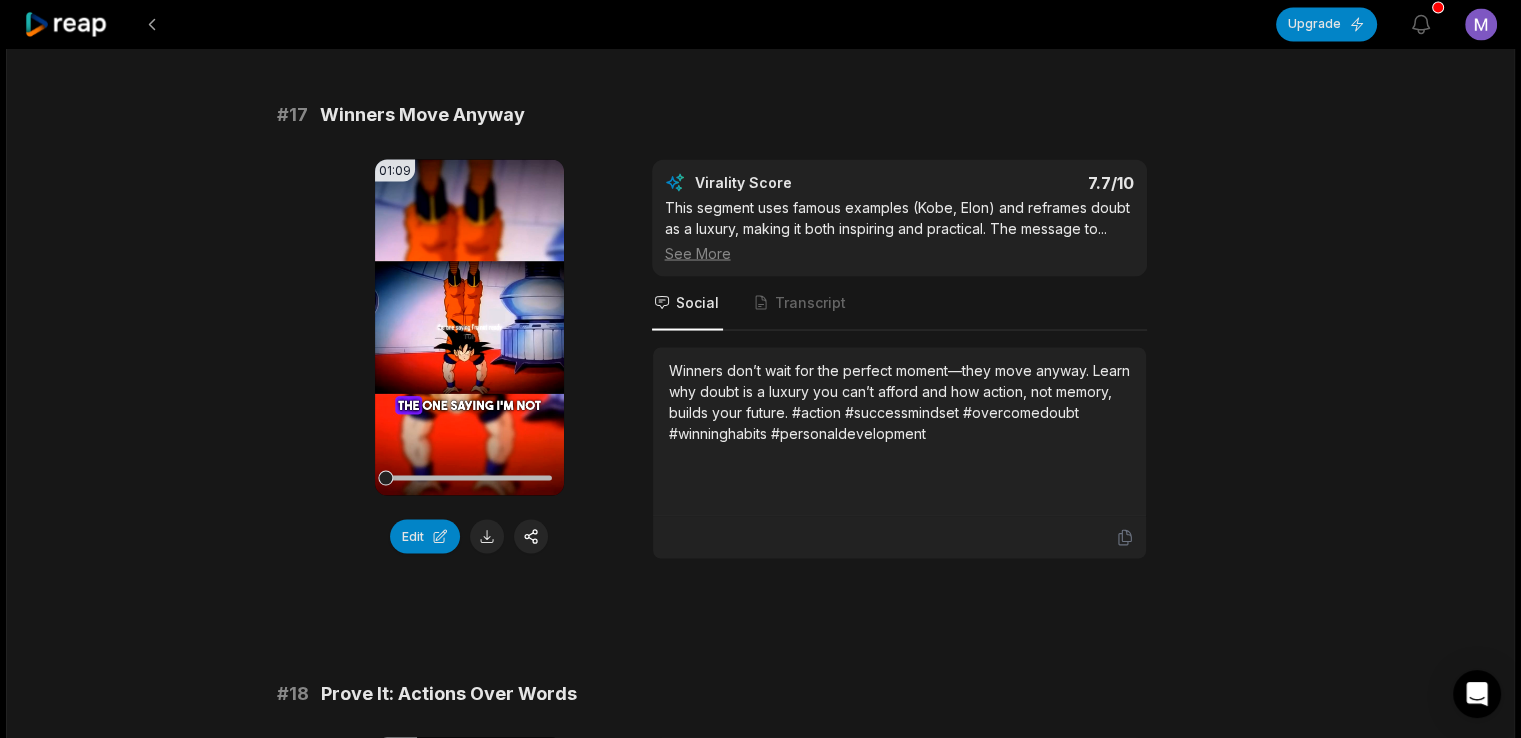 click on "# 11 Burn the Comfort Zone, Build the War Zone 00:55 Your browser does not support mp4 format. Edit Virality Score 8 /10 The war zone metaphor and call to mental transformation are visually and emotionally striking. The segment’s intensity and actionable ...   See More Social Transcript Burn your comfort zone and build a war zone—starting with your mind. This is your battlefield, and the enemy is the version of you that settles. Be relentless. #mindset #discipline #transformation #success #relentless # 12 Re-Kill the Old You Every Day 00:59 Your browser does not support mp4 format. Edit Virality Score 8 /10 The concept of daily vigilance and the ever-present threat of regression is powerful. The repetition of “every day” and the relentles ...   See More Social Transcript Every day, you’ve got to re-kill the old you. Discipline, grit, and relentlessness—because the moment you relax, the old you starts rebuilding. Stay ready. #discipline #grit #relentless #success #habits # 13 Cut the Dead Weight" at bounding box center (761, -1147) 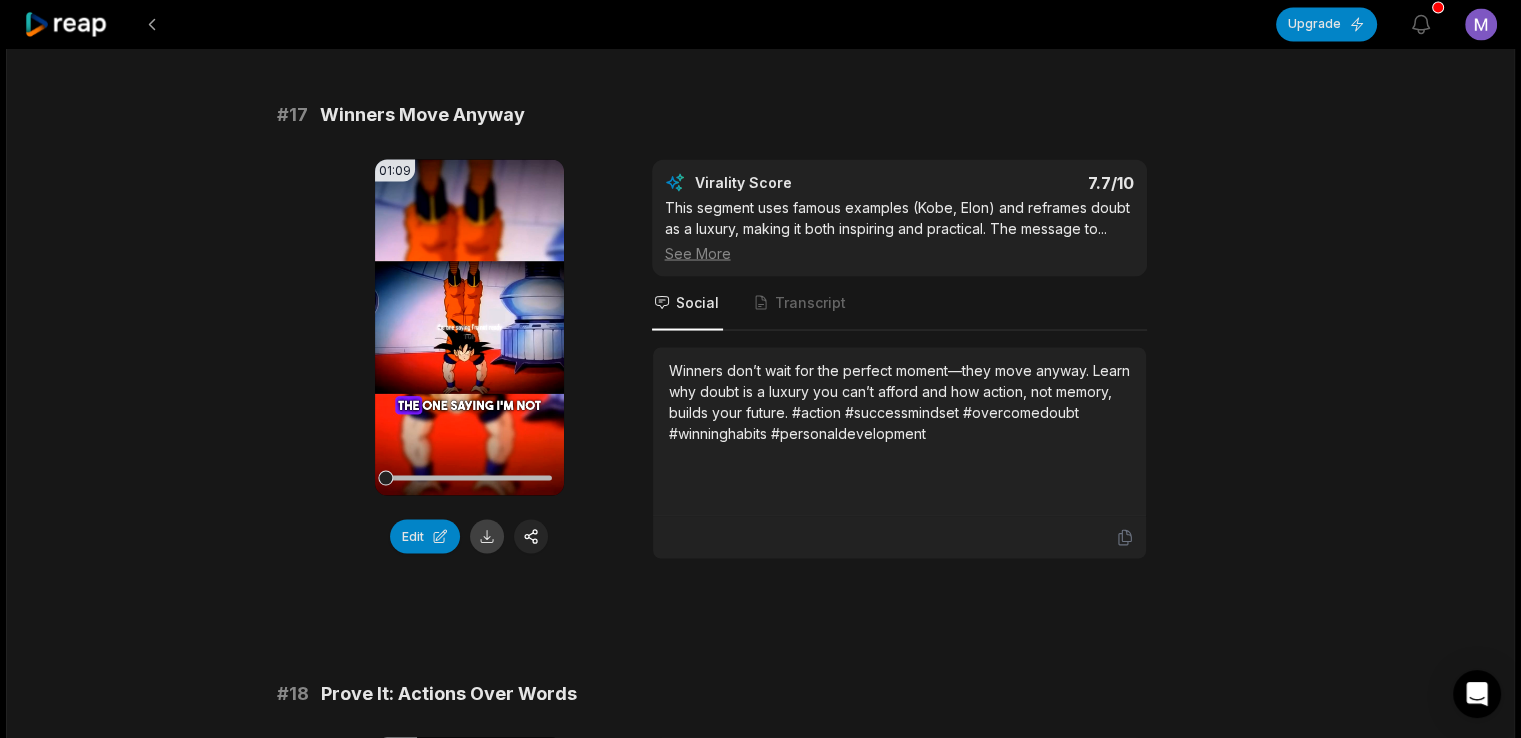 click at bounding box center [487, 536] 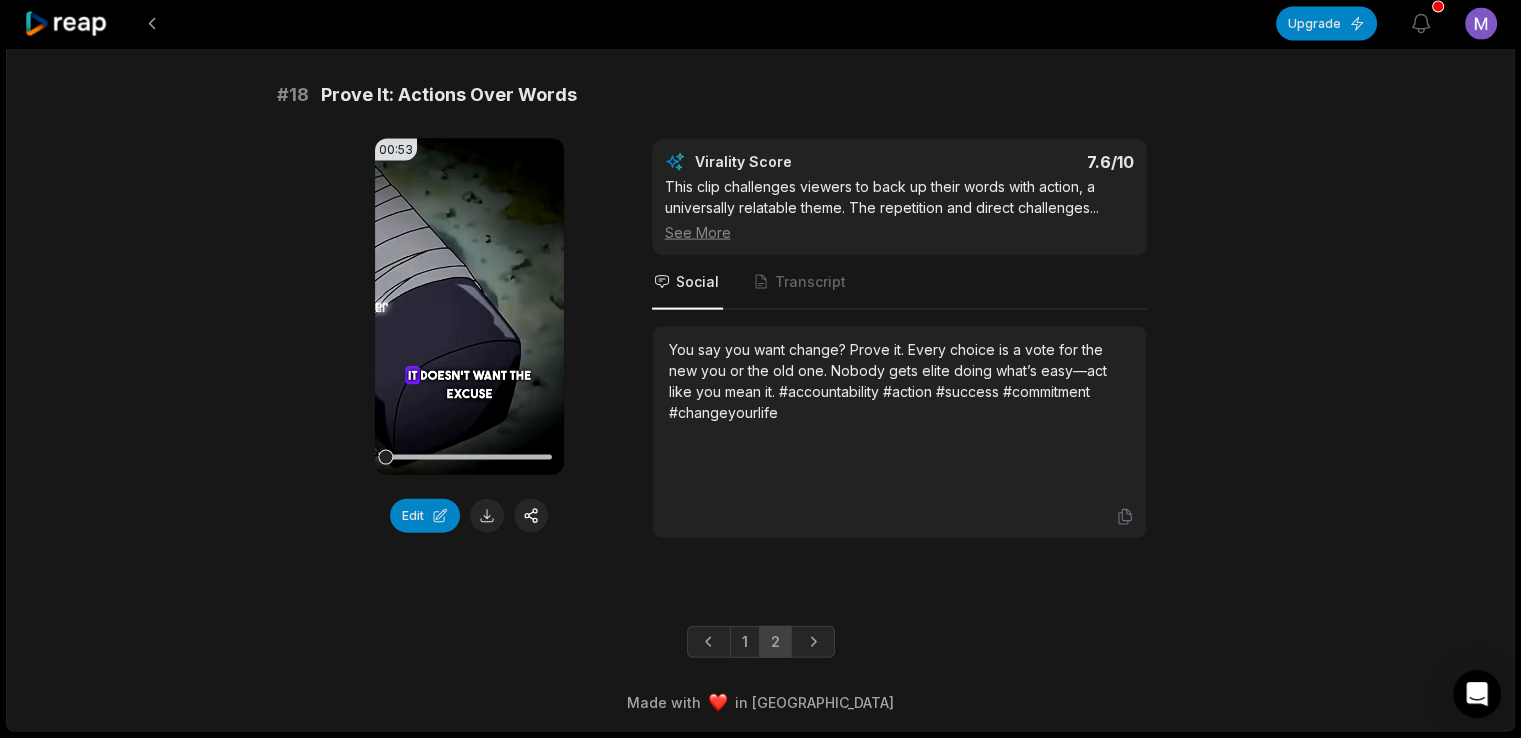 scroll, scrollTop: 4302, scrollLeft: 0, axis: vertical 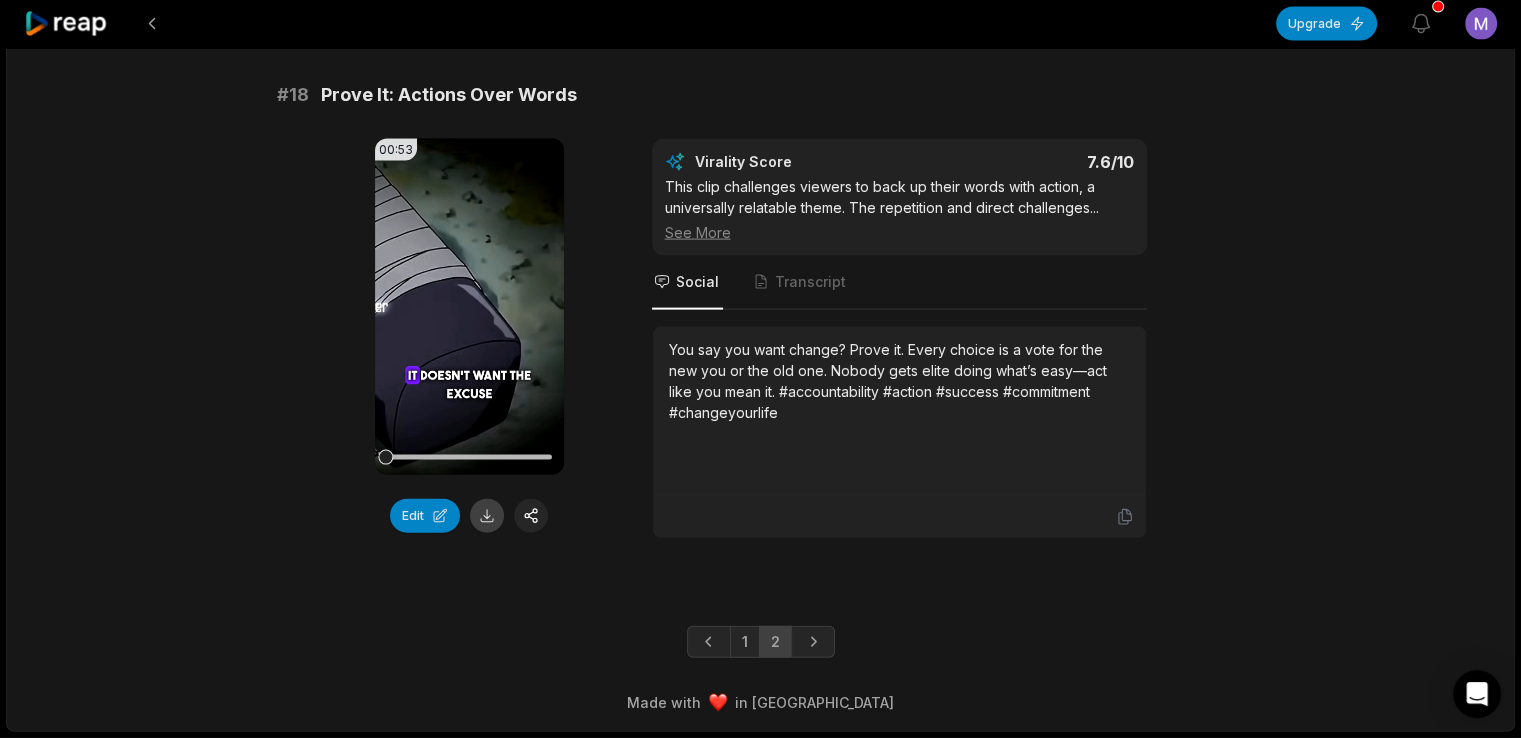 click at bounding box center (487, 516) 